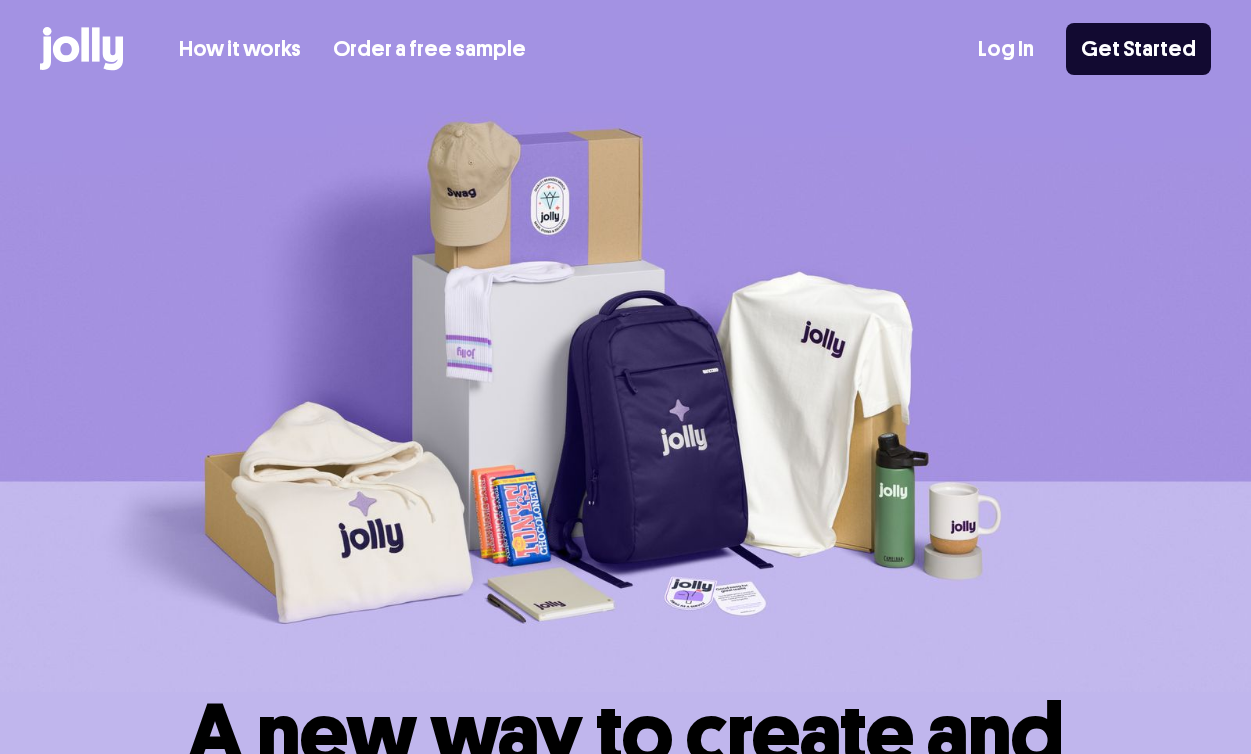 scroll, scrollTop: 0, scrollLeft: 0, axis: both 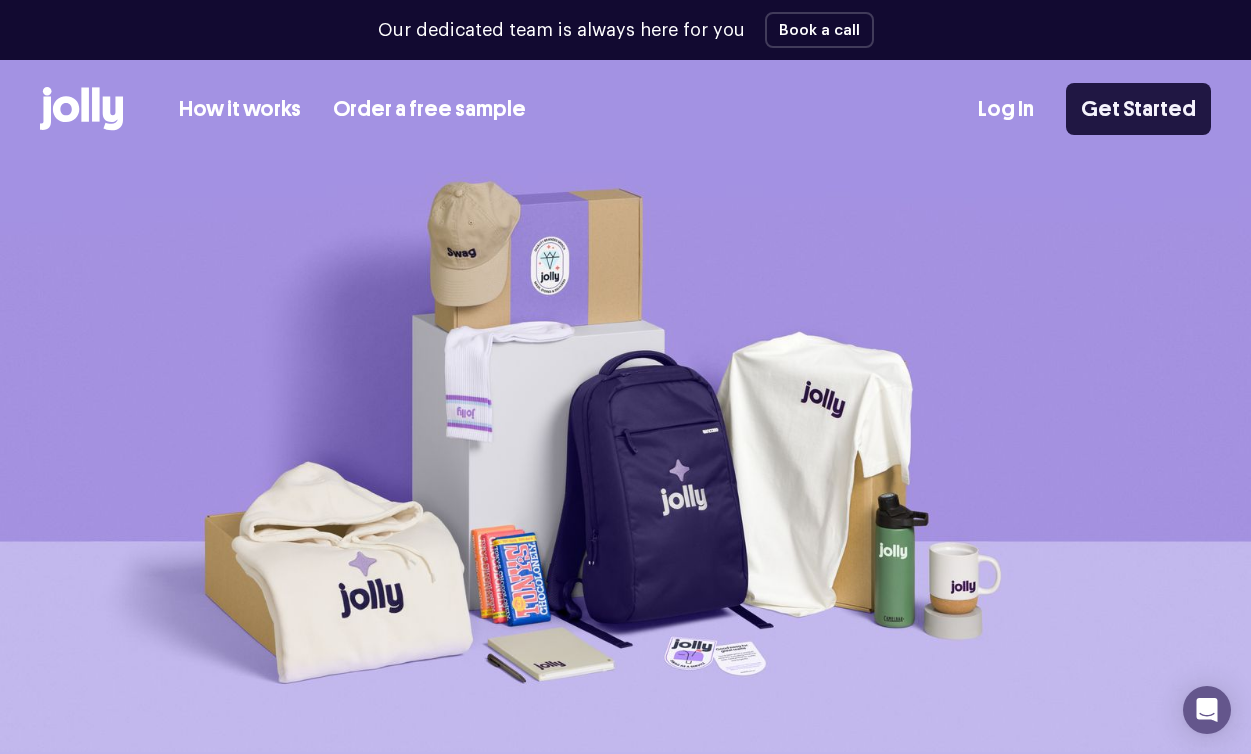 click on "Get Started" at bounding box center (1138, 109) 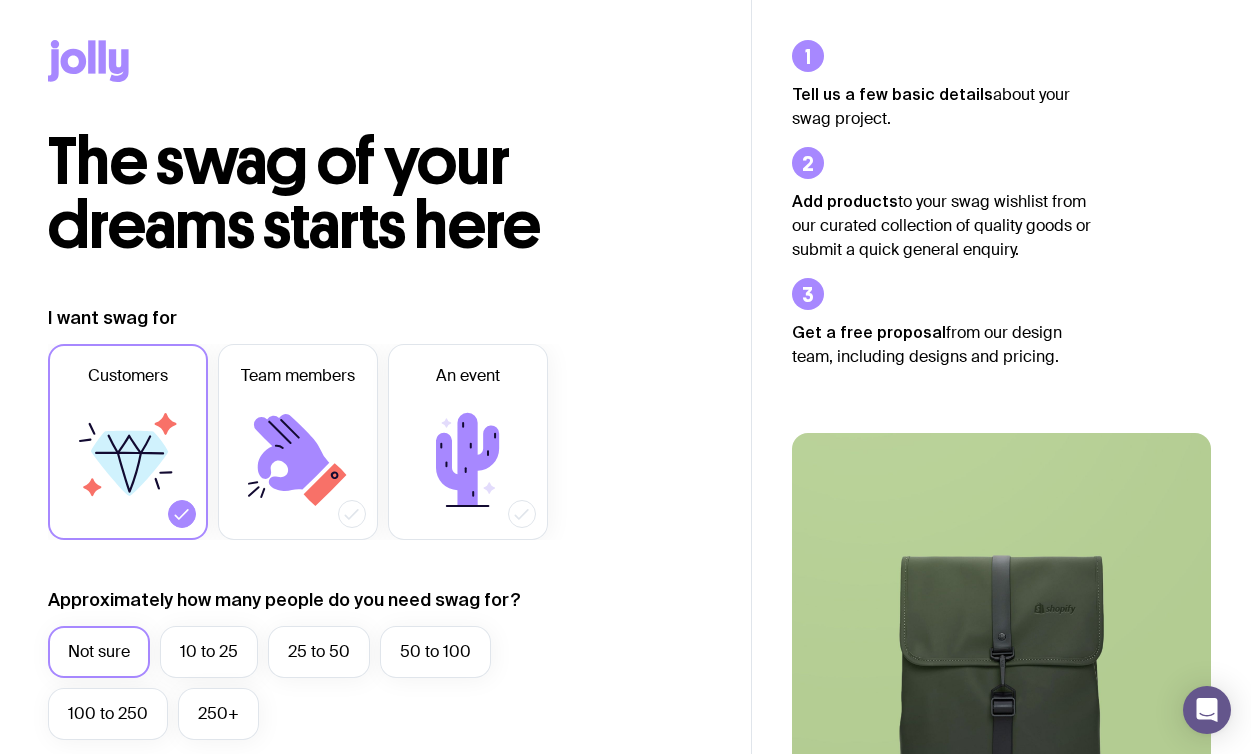 scroll, scrollTop: 215, scrollLeft: 0, axis: vertical 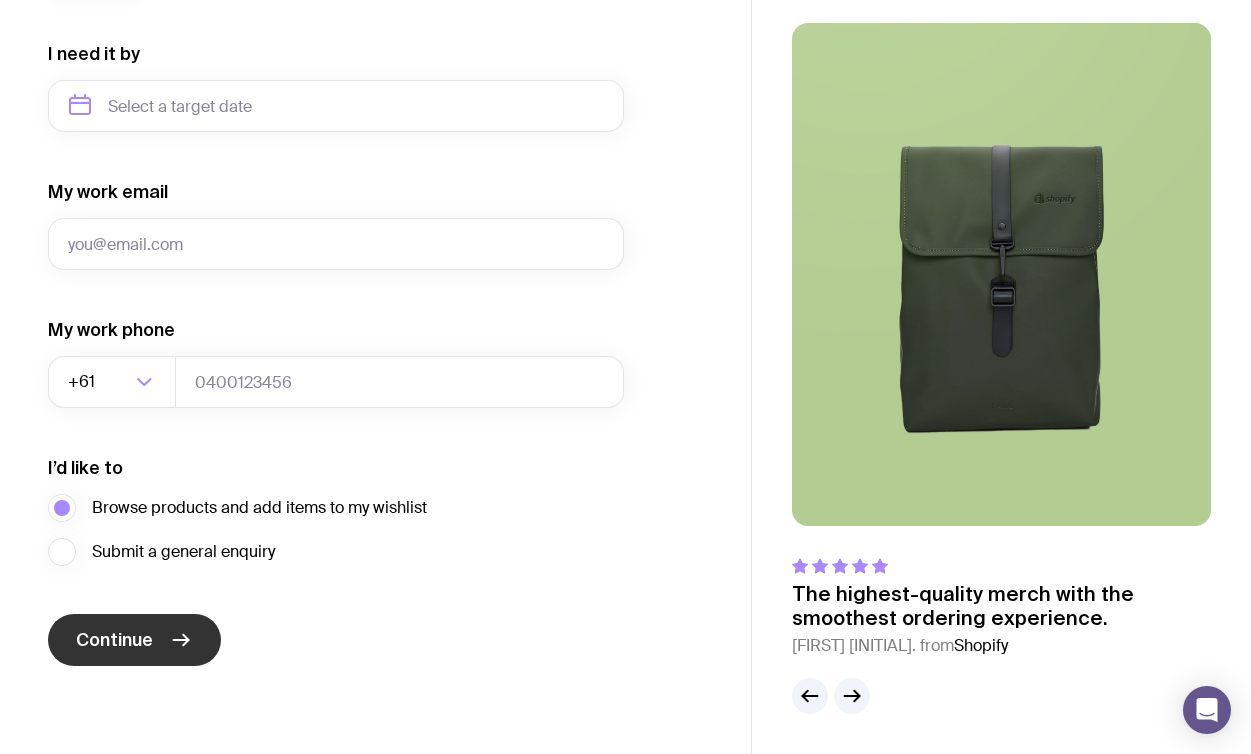 click on "Continue" at bounding box center [114, 640] 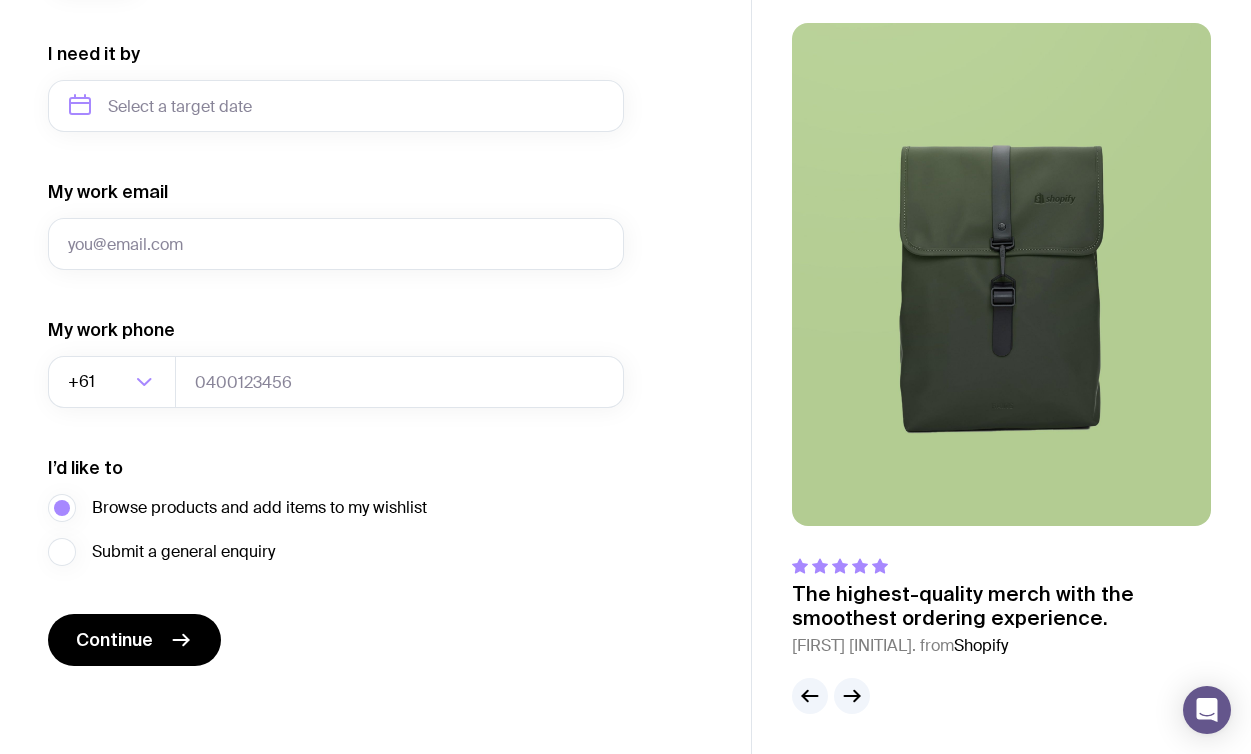 click on "I want swag for Customers Team members An event Approximately how many people do you need swag for? Not sure 10 to 25 25 to 50 50 to 100 100 to 250 250+ Do you have a rough budget in mind per person? Not sure Under $50 $50 to $100 $100 to $200 $200+ I need it by My work email My work phone +61 Loading... I’d like to Browse products and add items to my wishlist Submit a general enquiry Continue" at bounding box center [336, 13] 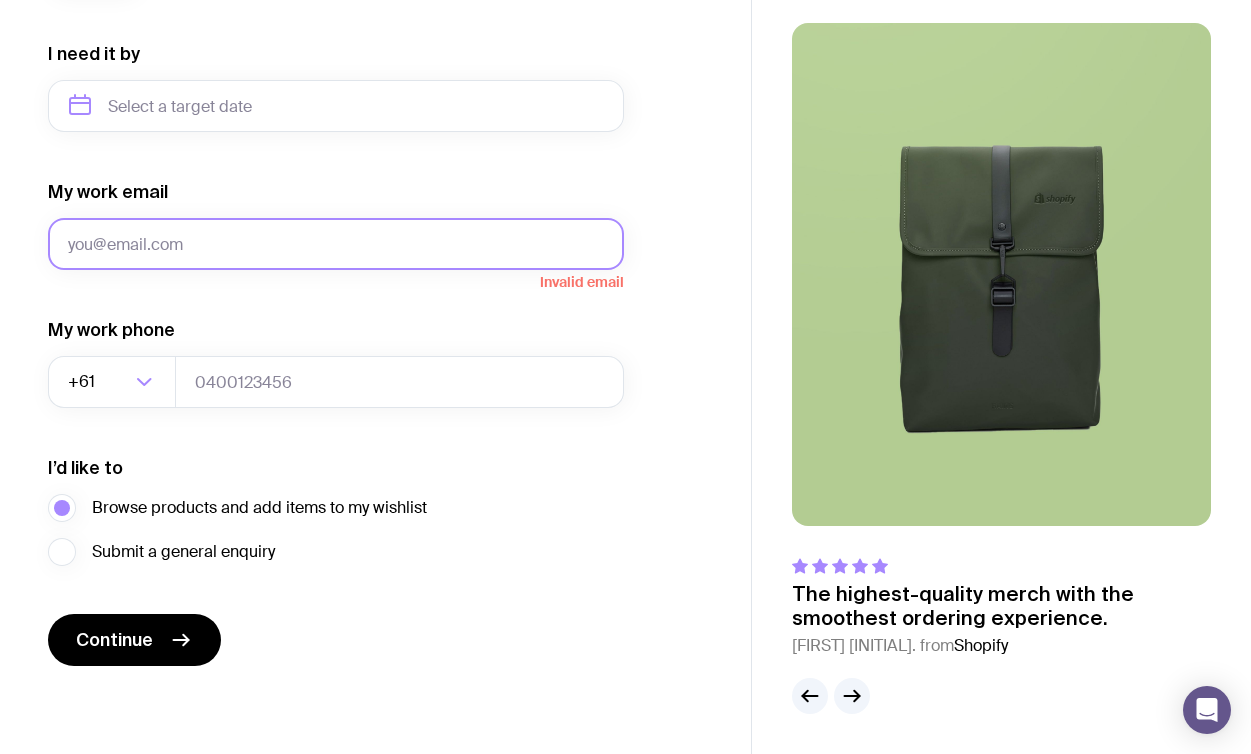 click on "My work email" at bounding box center [336, 244] 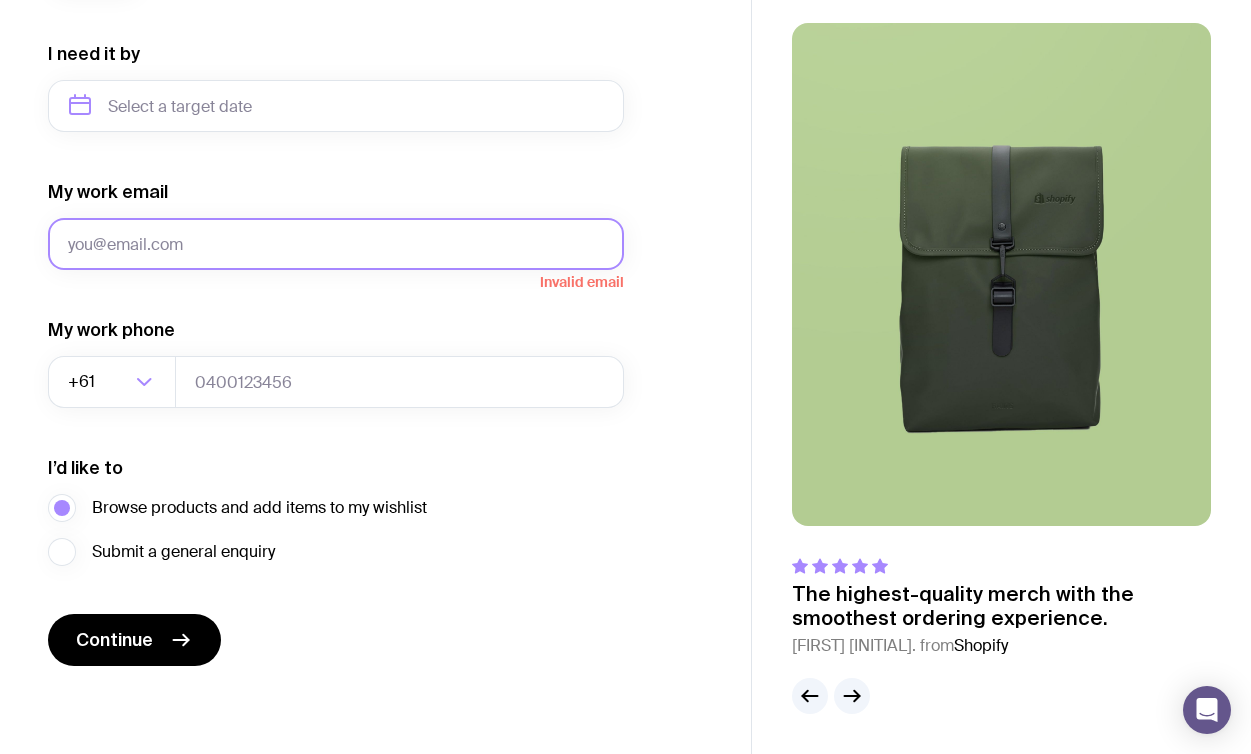 type on "lisa@mymamasaid.com.au" 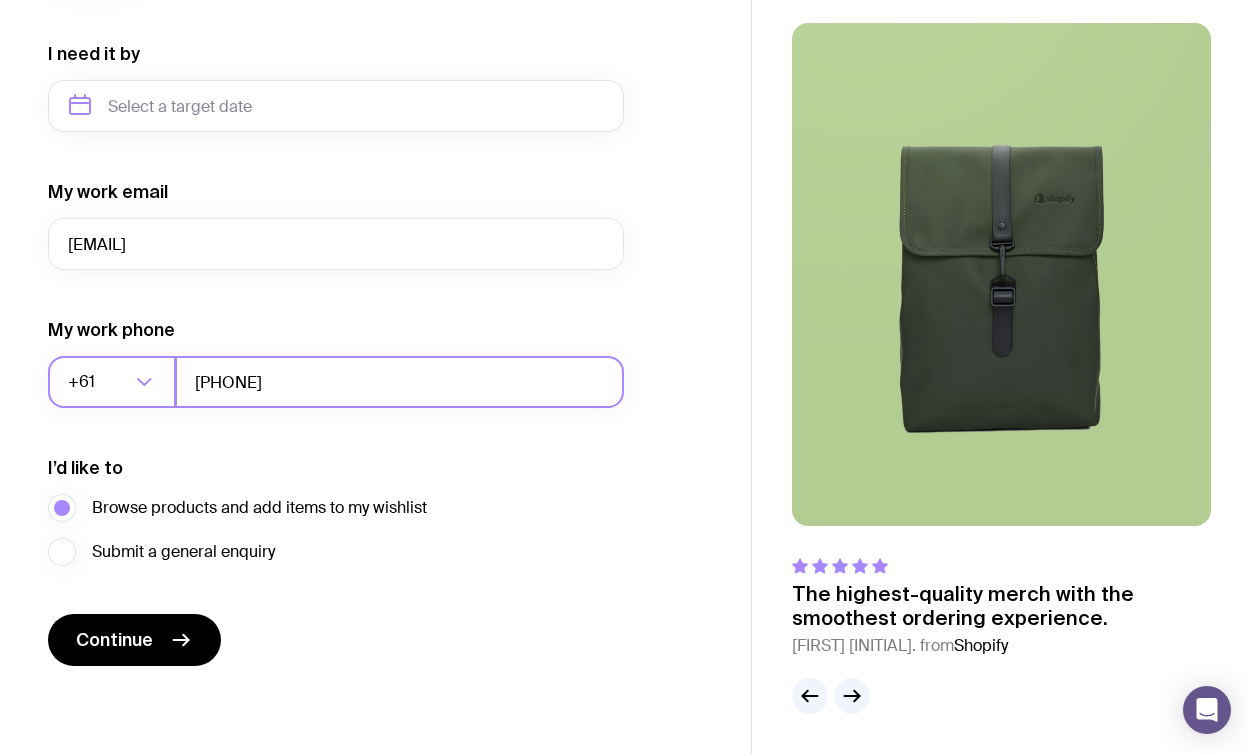 drag, startPoint x: 315, startPoint y: 385, endPoint x: 149, endPoint y: 376, distance: 166.24379 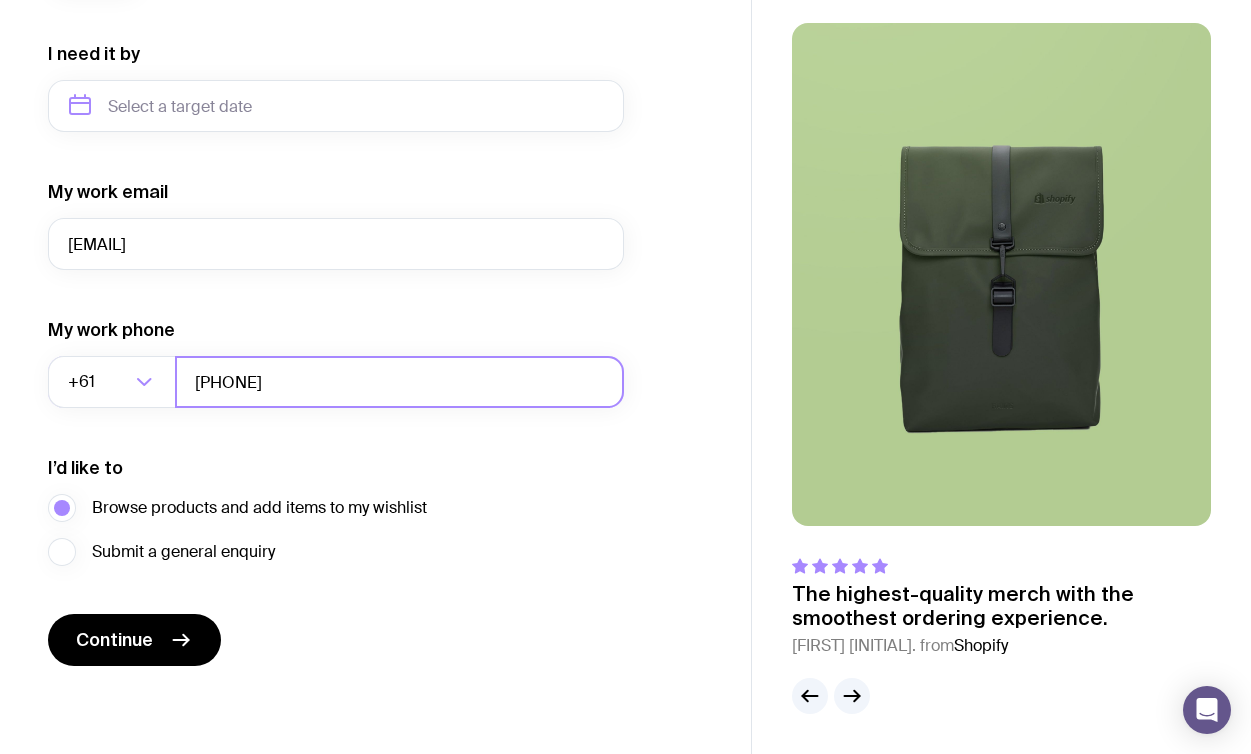 type on "0396890373" 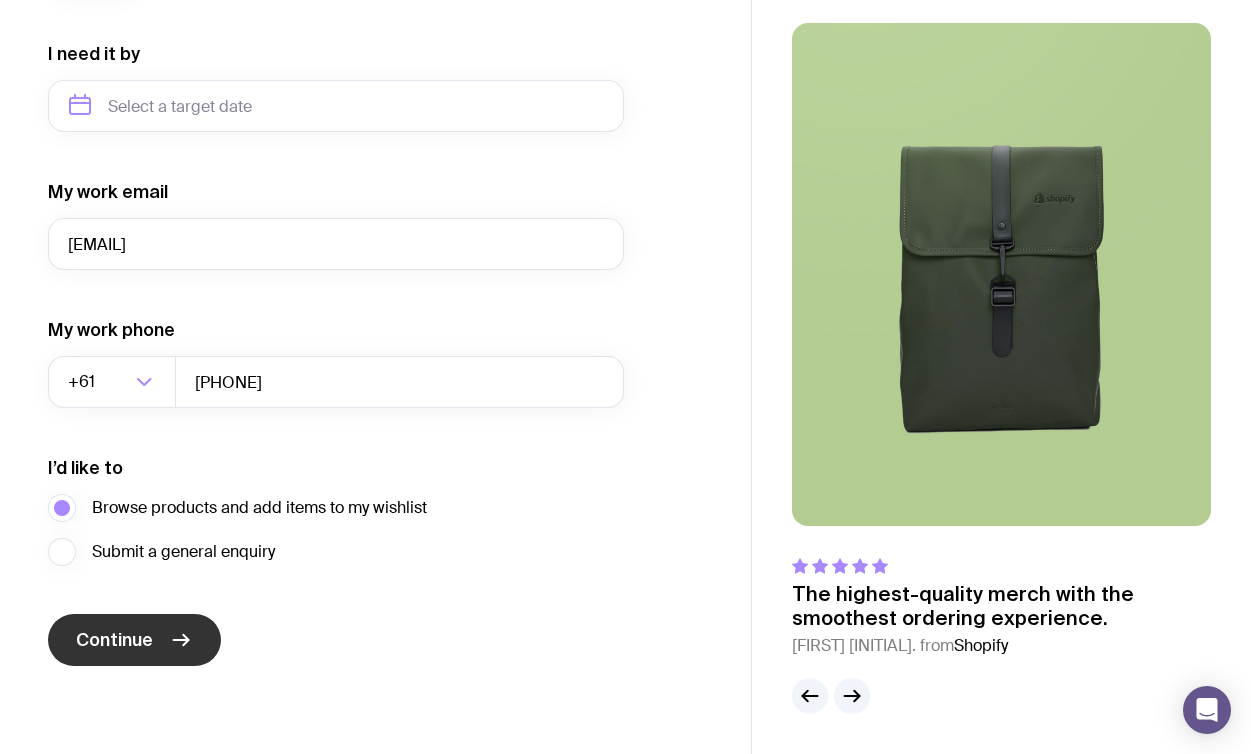 click on "Continue" at bounding box center (134, 640) 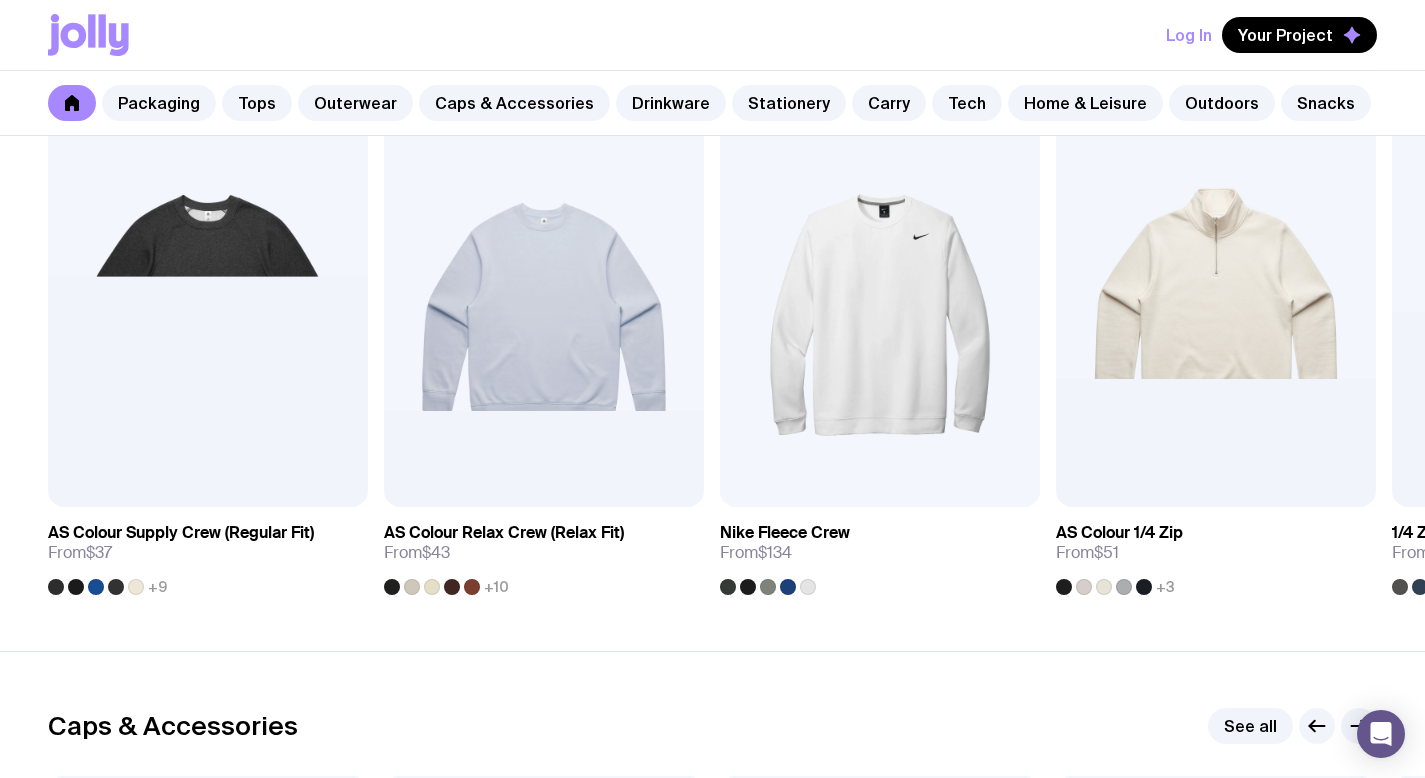 scroll, scrollTop: 1742, scrollLeft: 0, axis: vertical 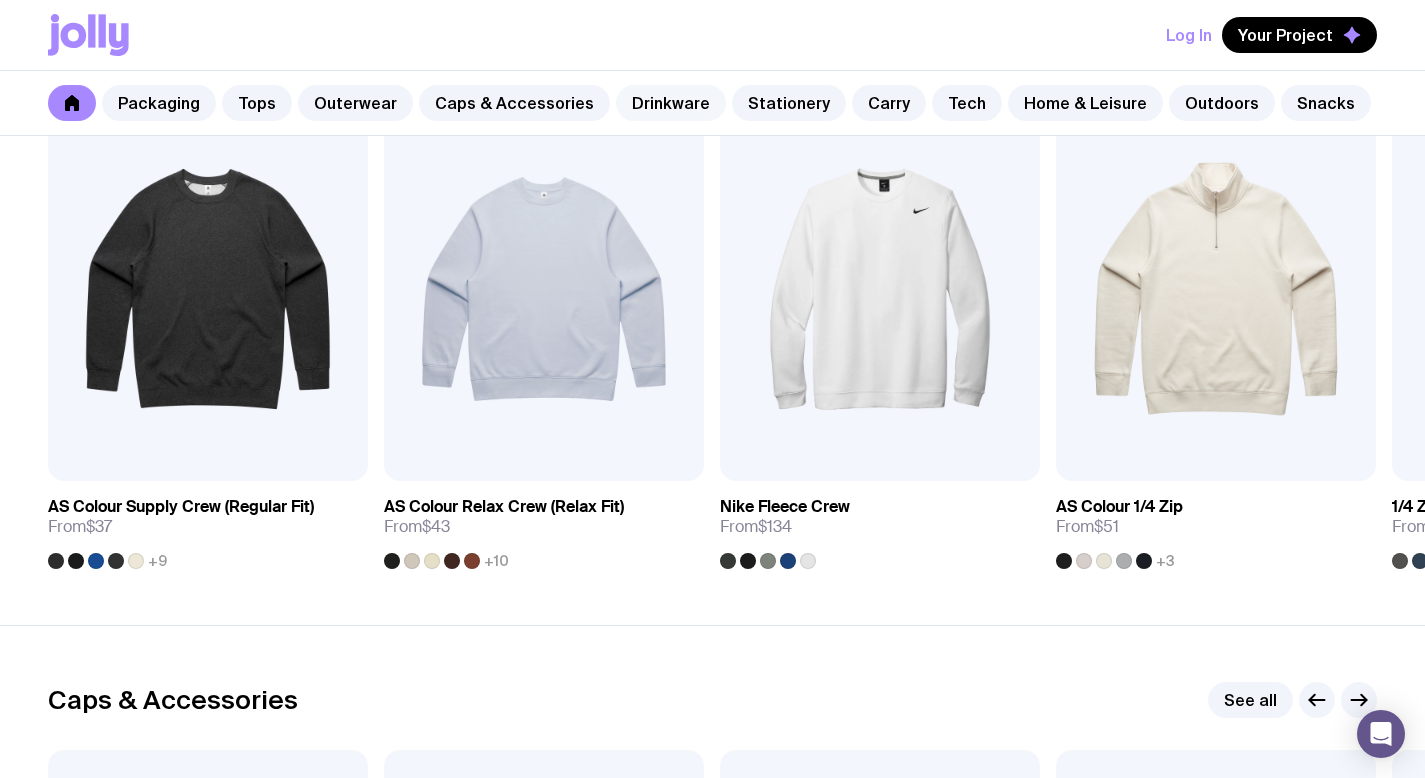 click on "Drinkware" 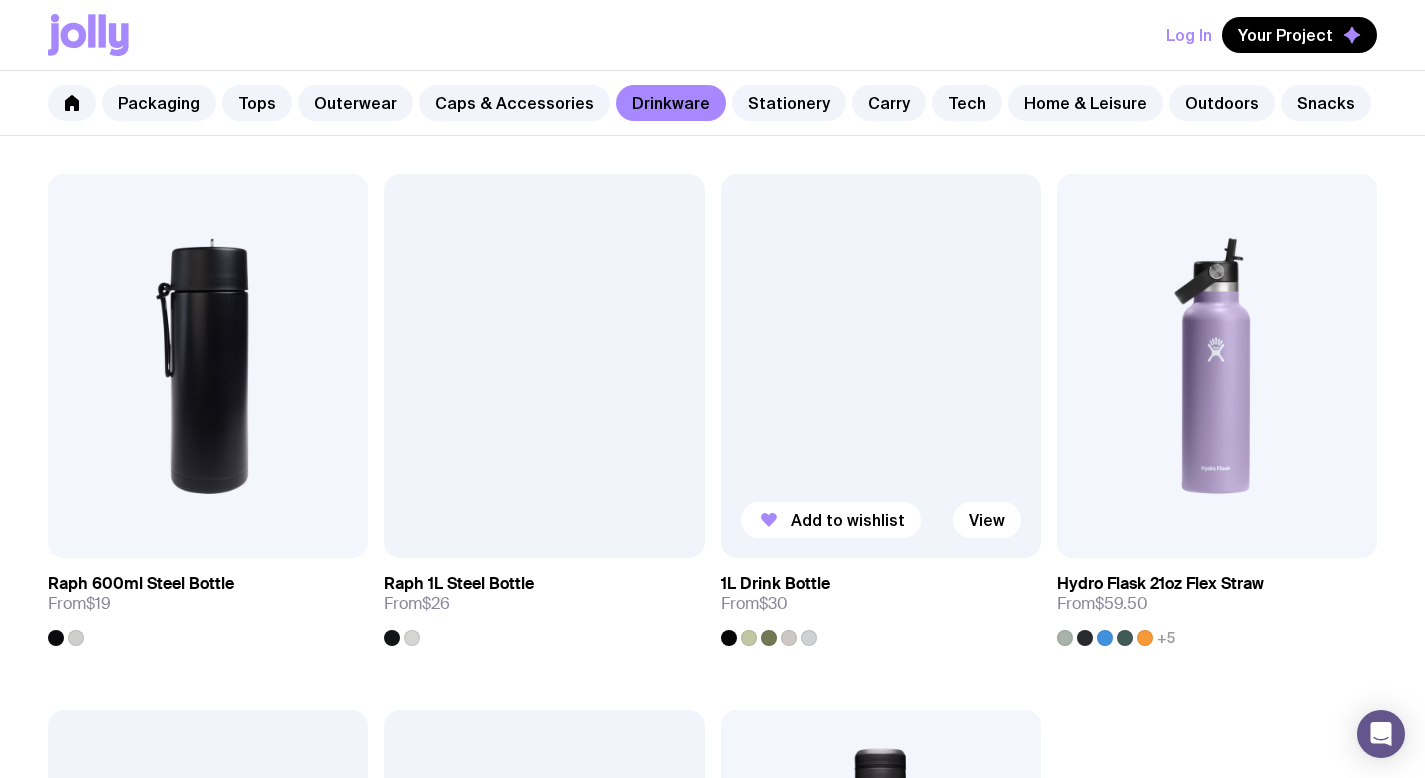scroll, scrollTop: 2477, scrollLeft: 0, axis: vertical 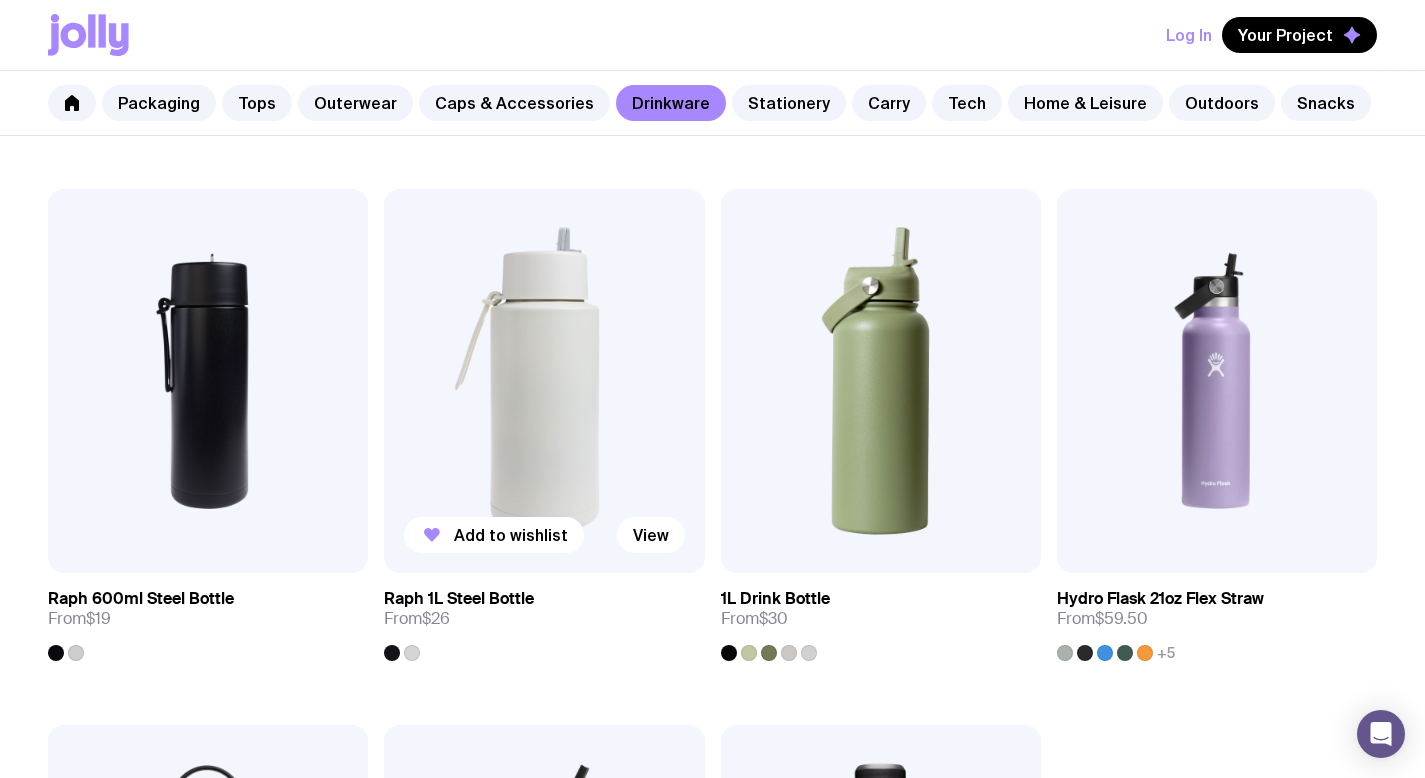 click at bounding box center (544, 381) 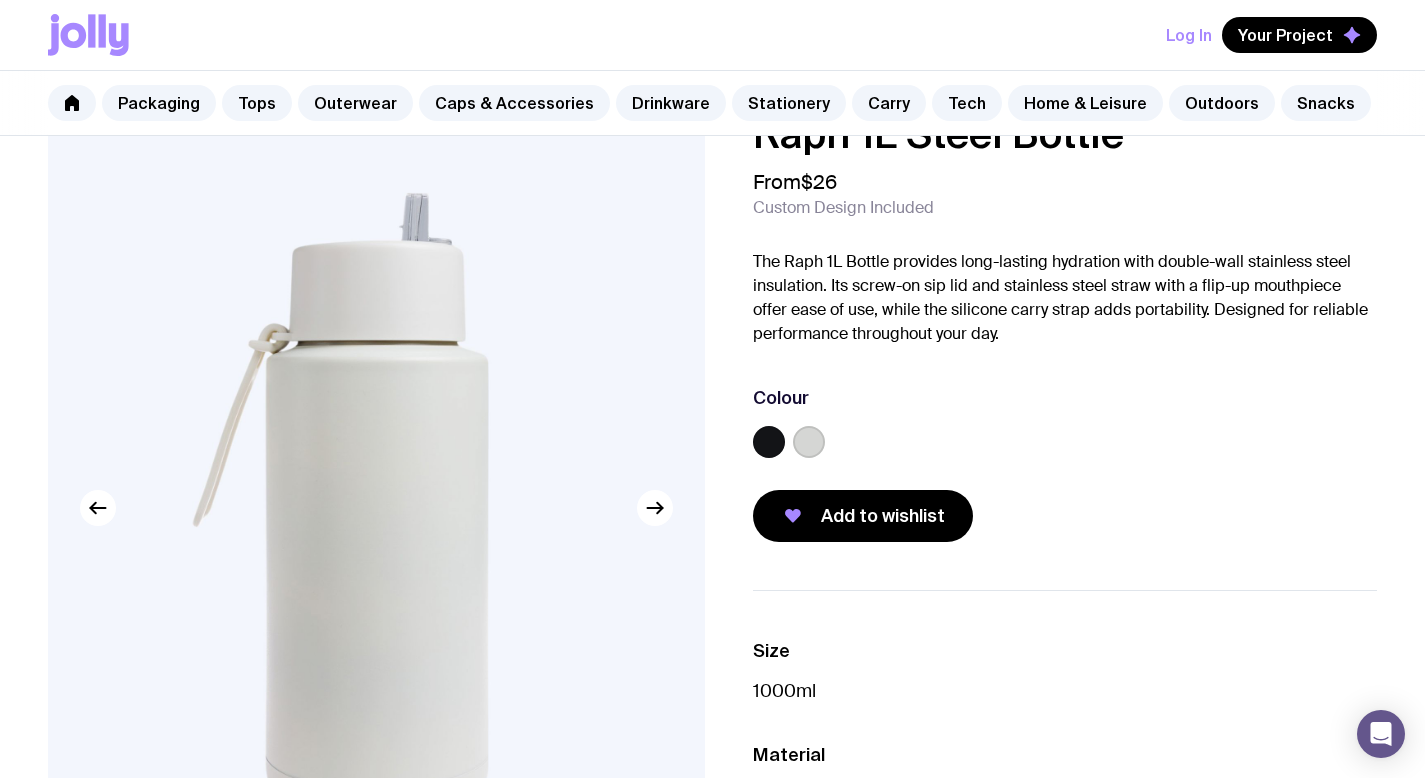 scroll, scrollTop: 0, scrollLeft: 0, axis: both 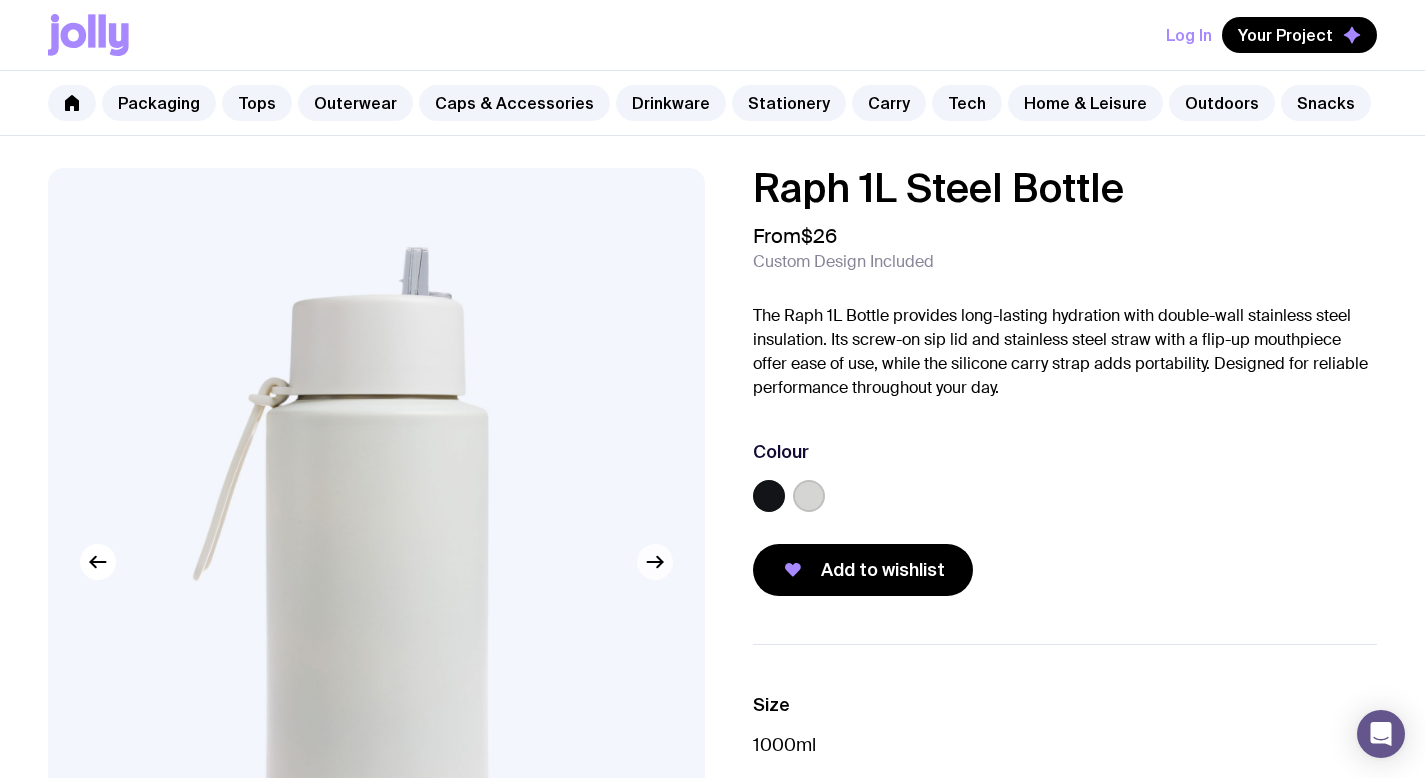 click 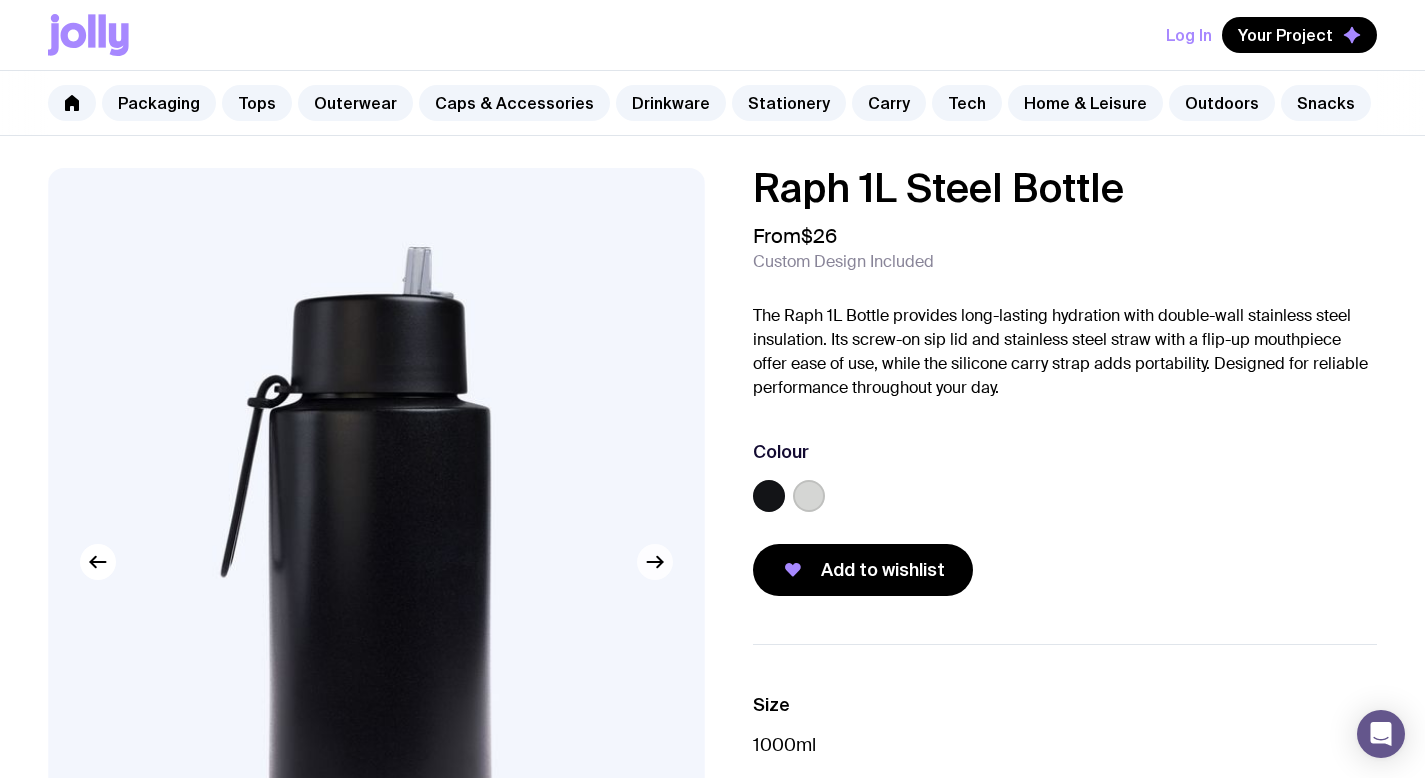 click 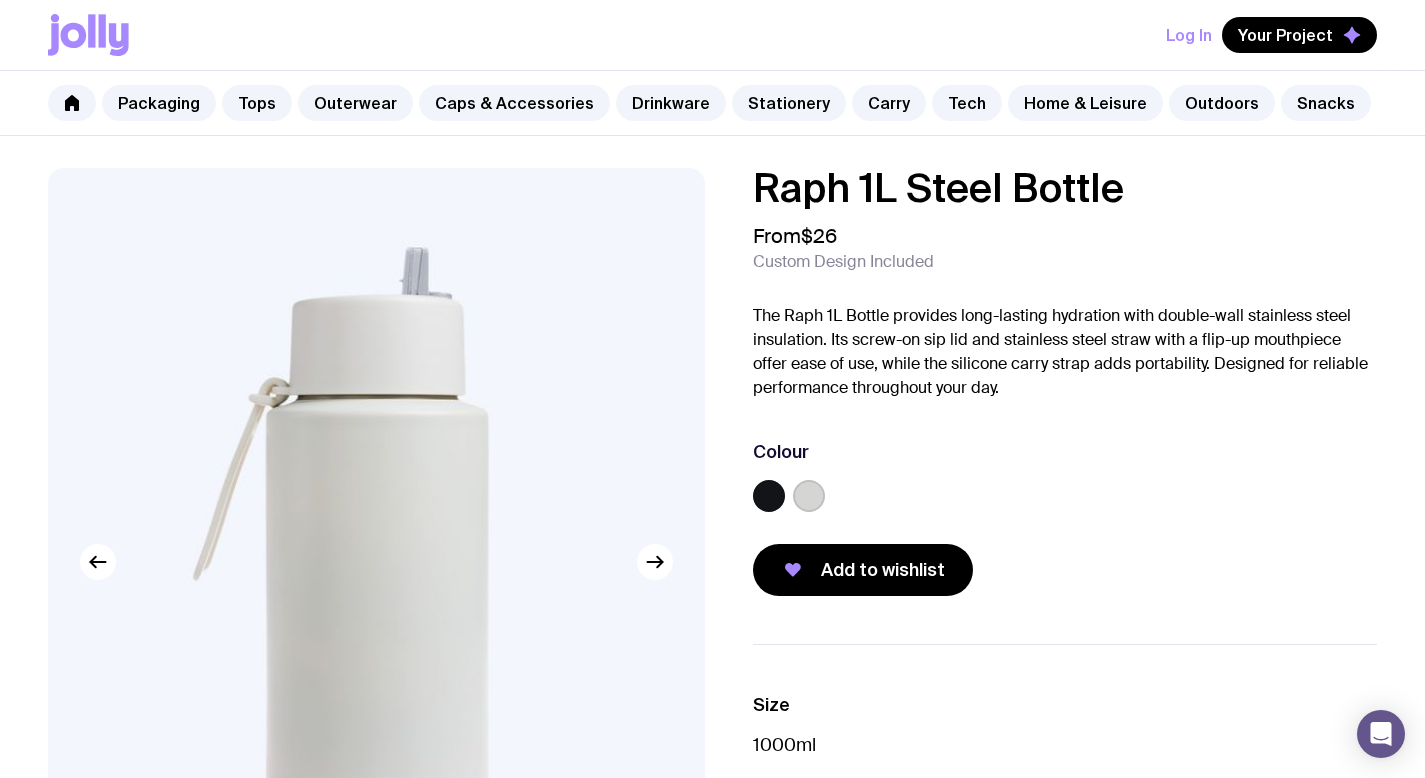 click 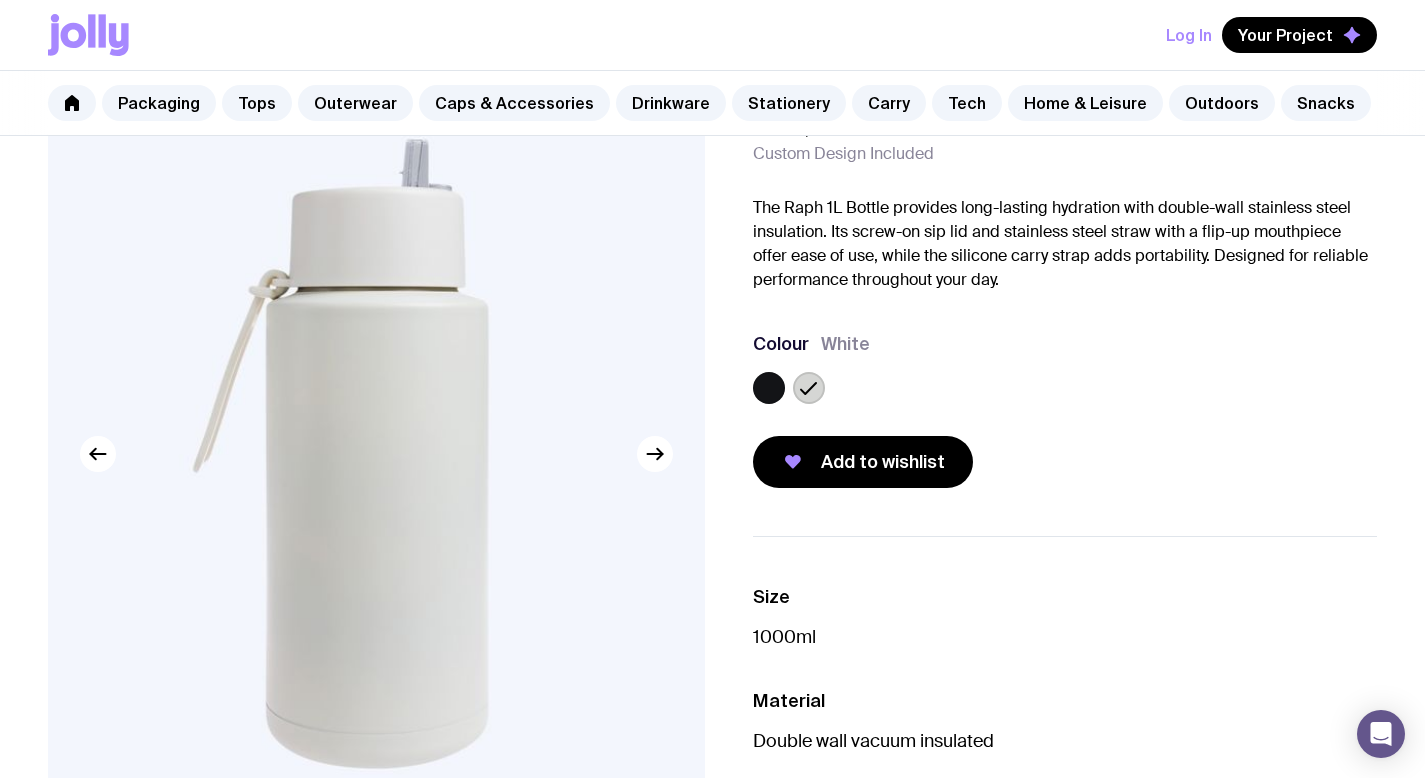 scroll, scrollTop: 0, scrollLeft: 0, axis: both 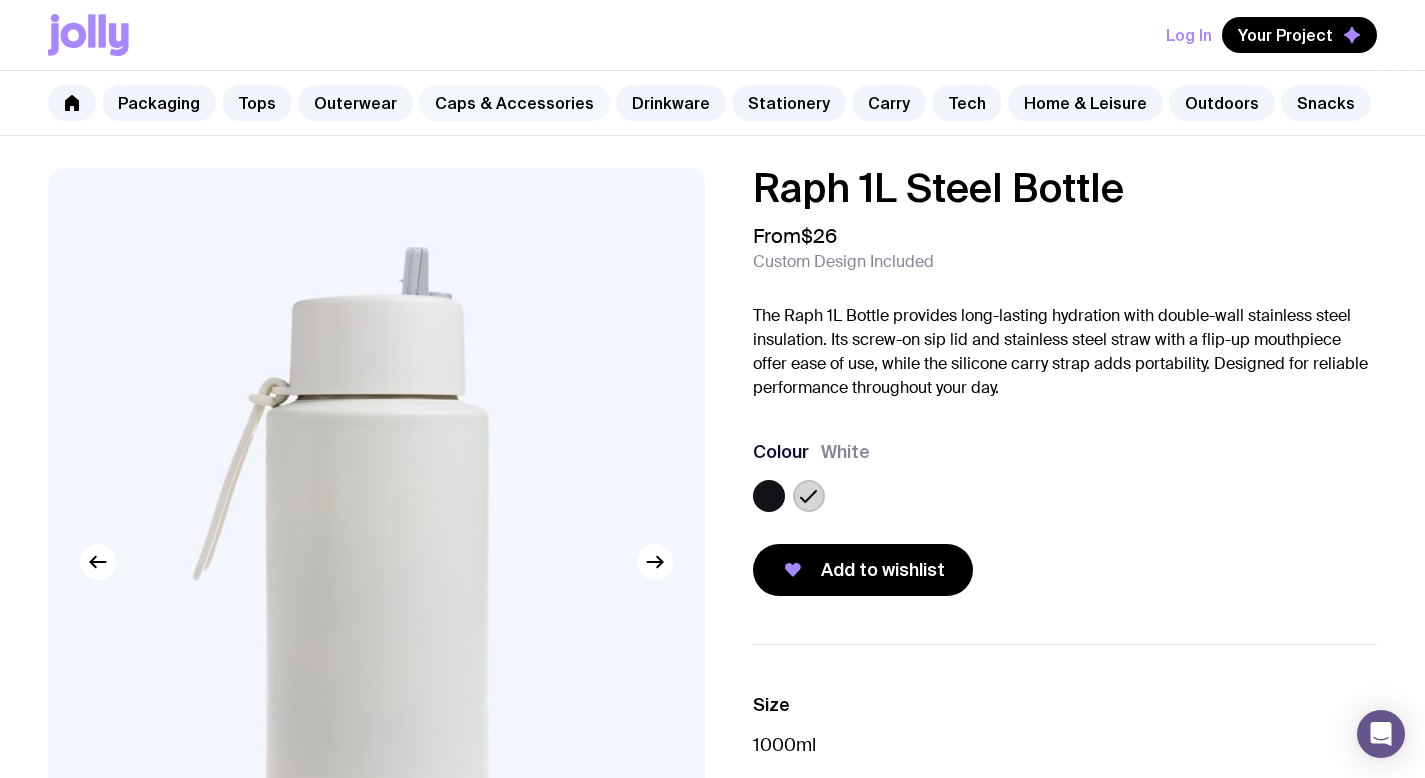 click on "Caps & Accessories" 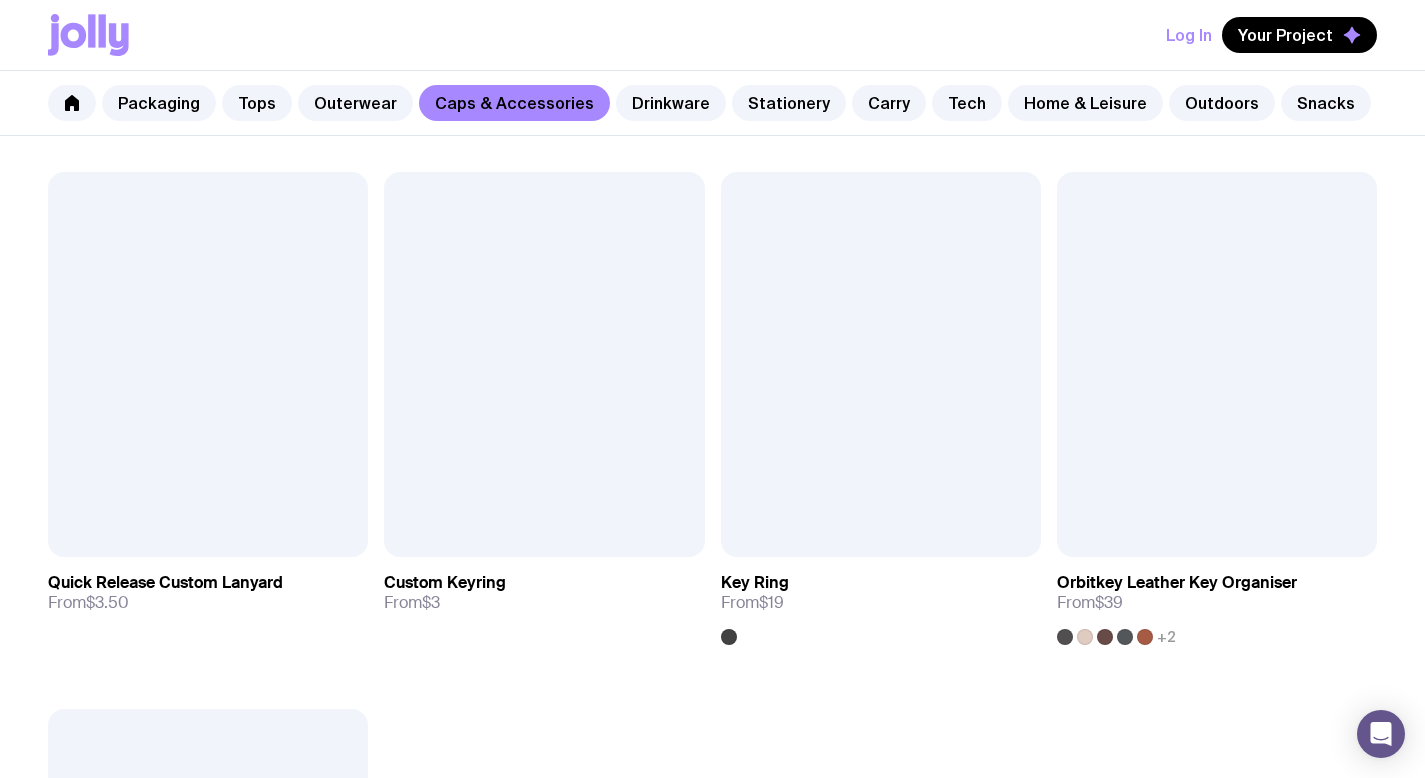 scroll, scrollTop: 3024, scrollLeft: 0, axis: vertical 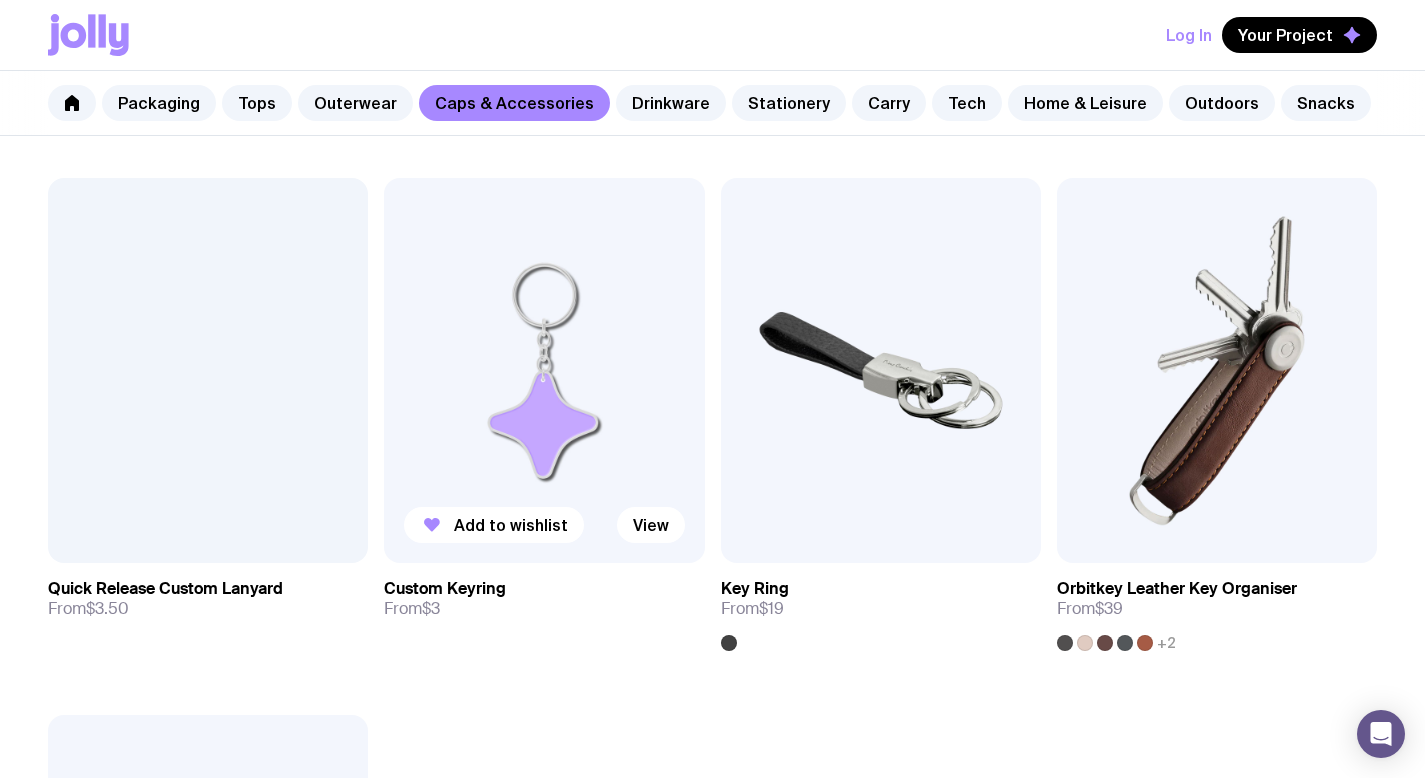 click at bounding box center [544, 370] 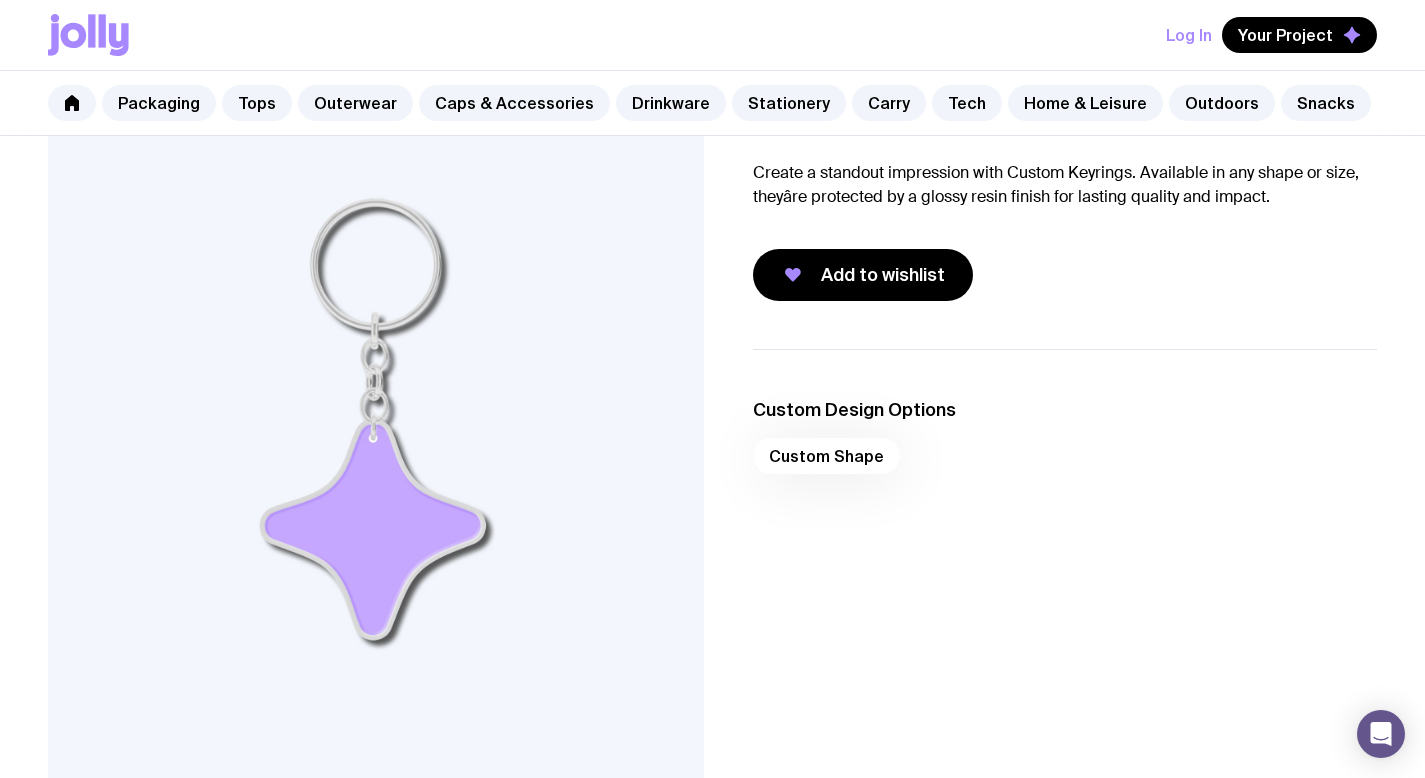 scroll, scrollTop: 153, scrollLeft: 0, axis: vertical 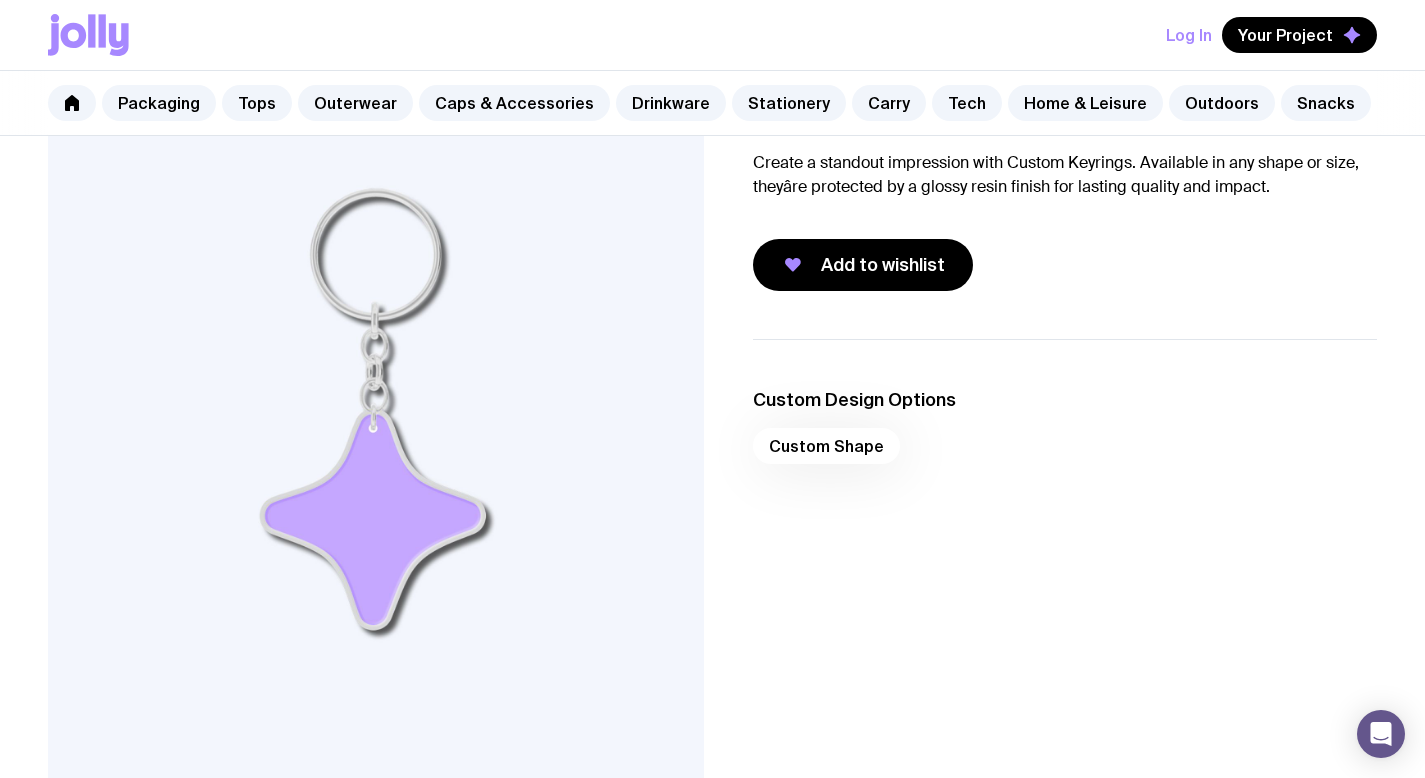 click on "Custom Shape" at bounding box center [1065, 452] 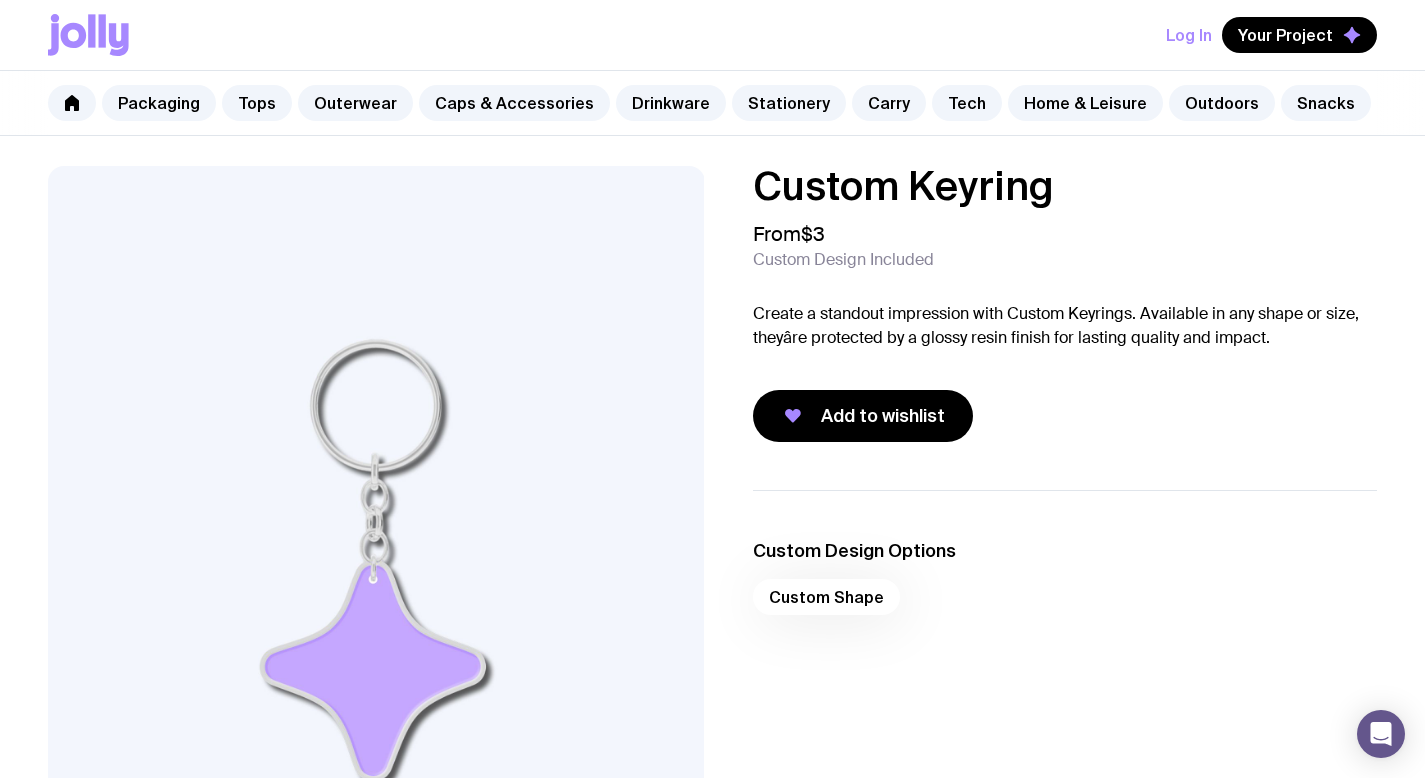 scroll, scrollTop: 0, scrollLeft: 0, axis: both 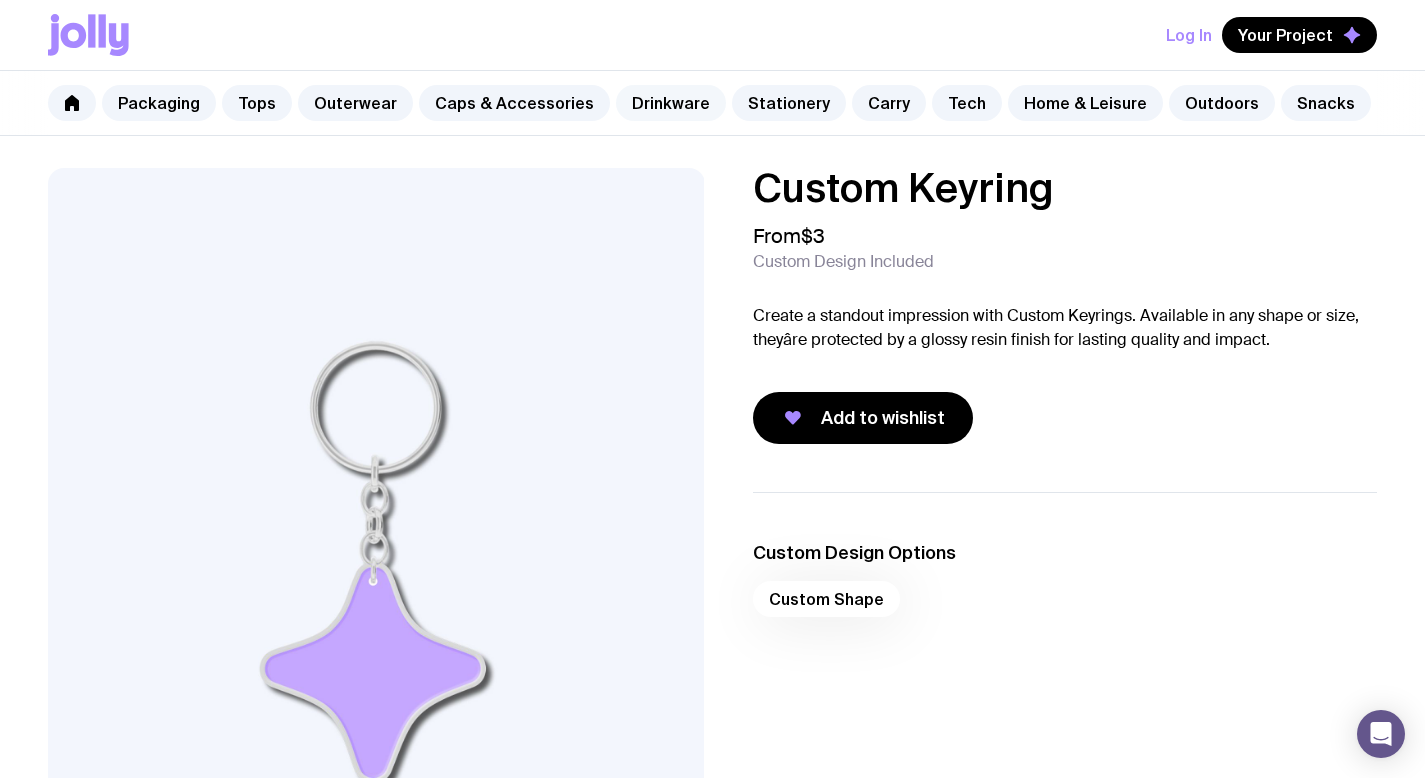 click on "Drinkware" 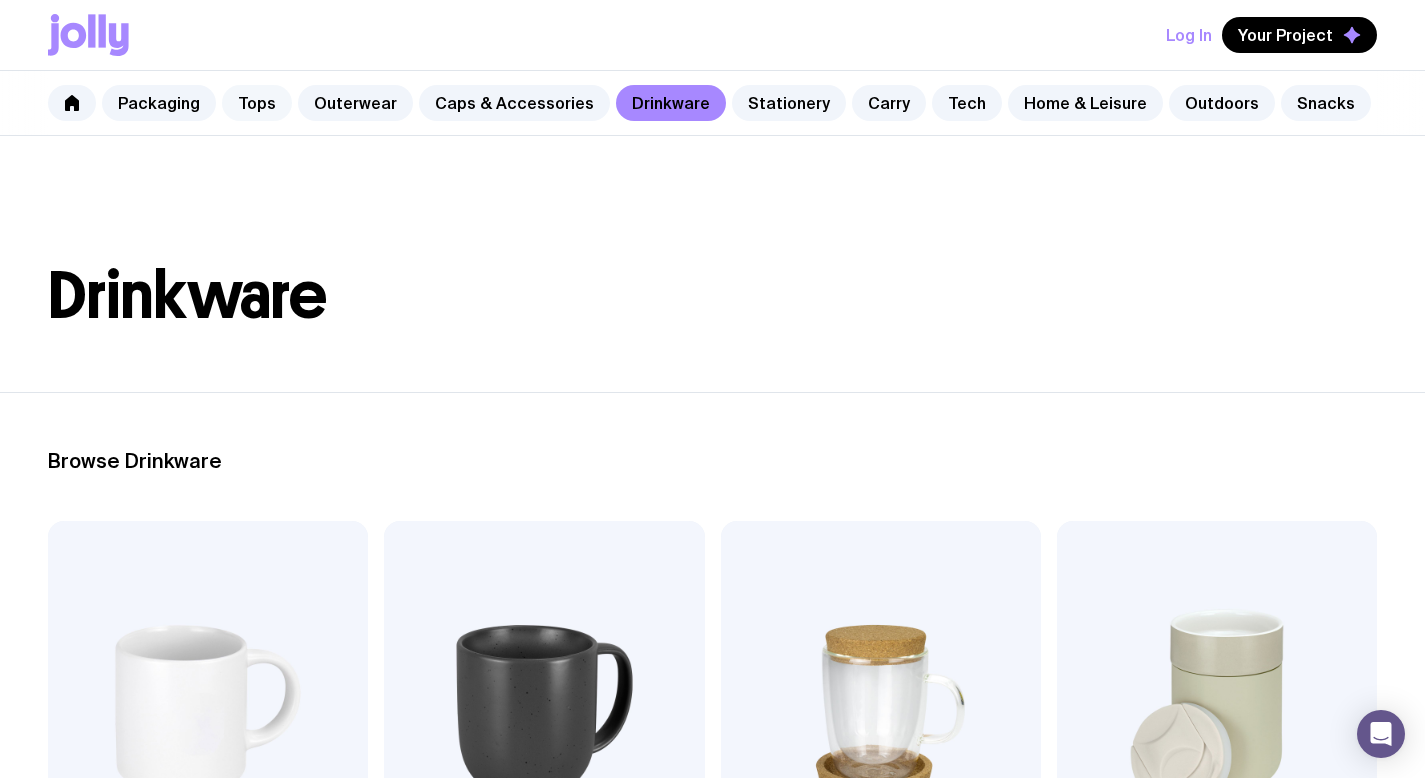 click on "Tops" 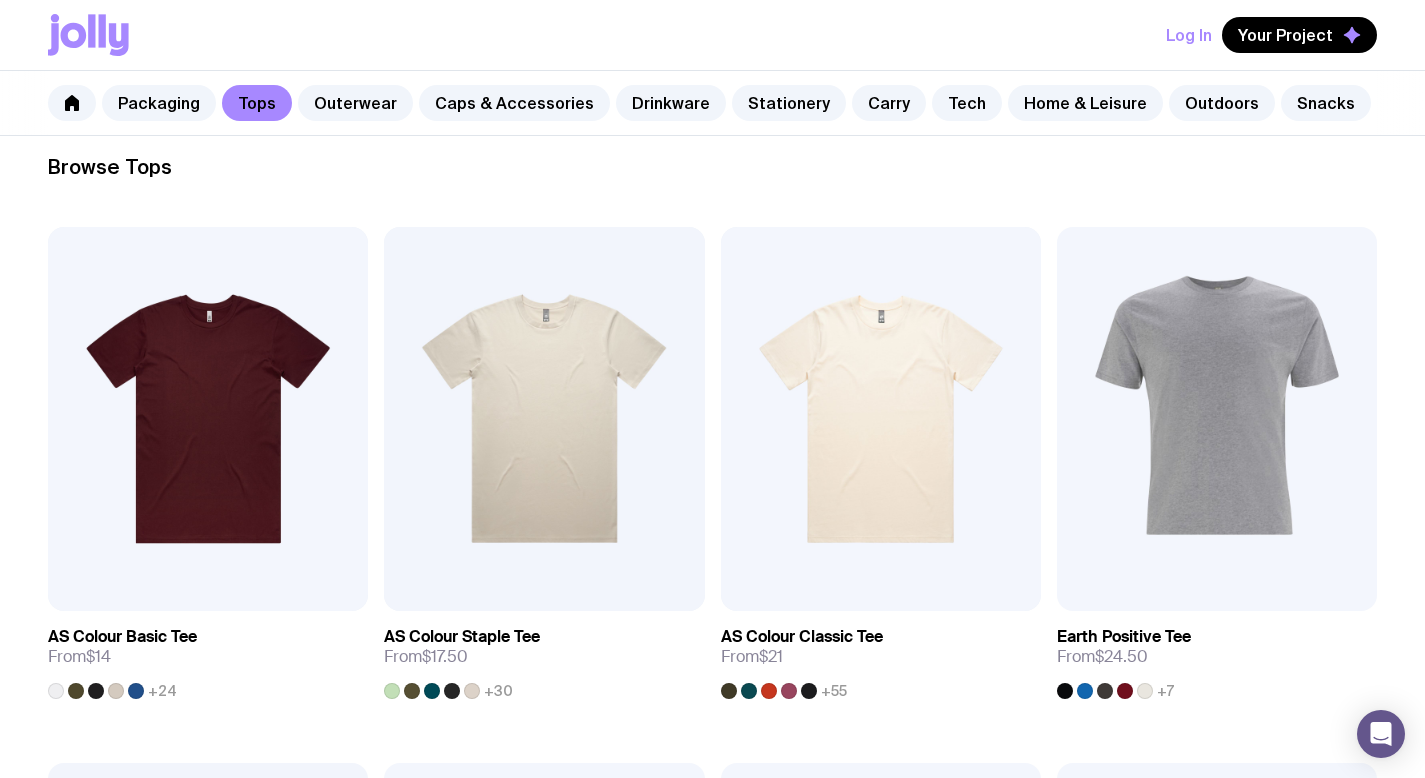 scroll, scrollTop: 228, scrollLeft: 0, axis: vertical 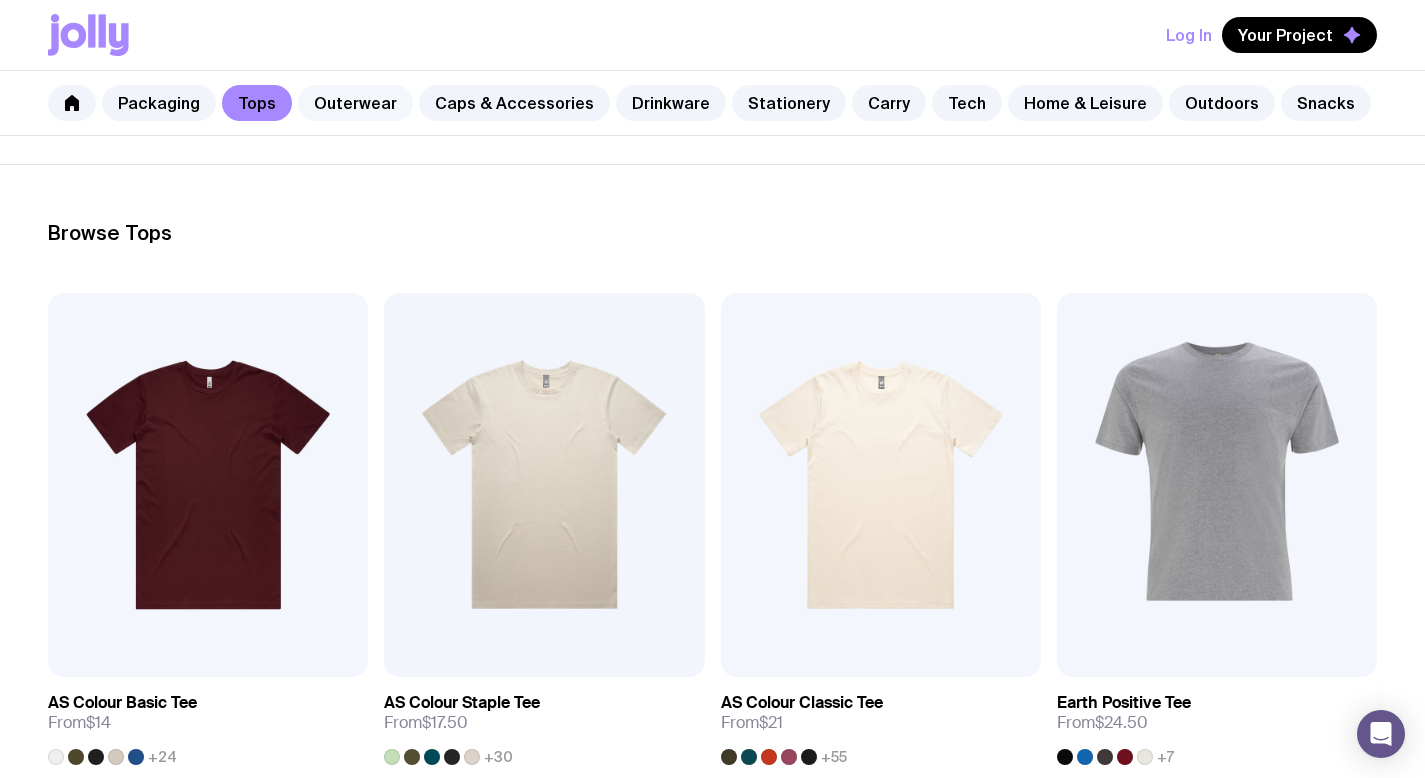 click on "Outerwear" 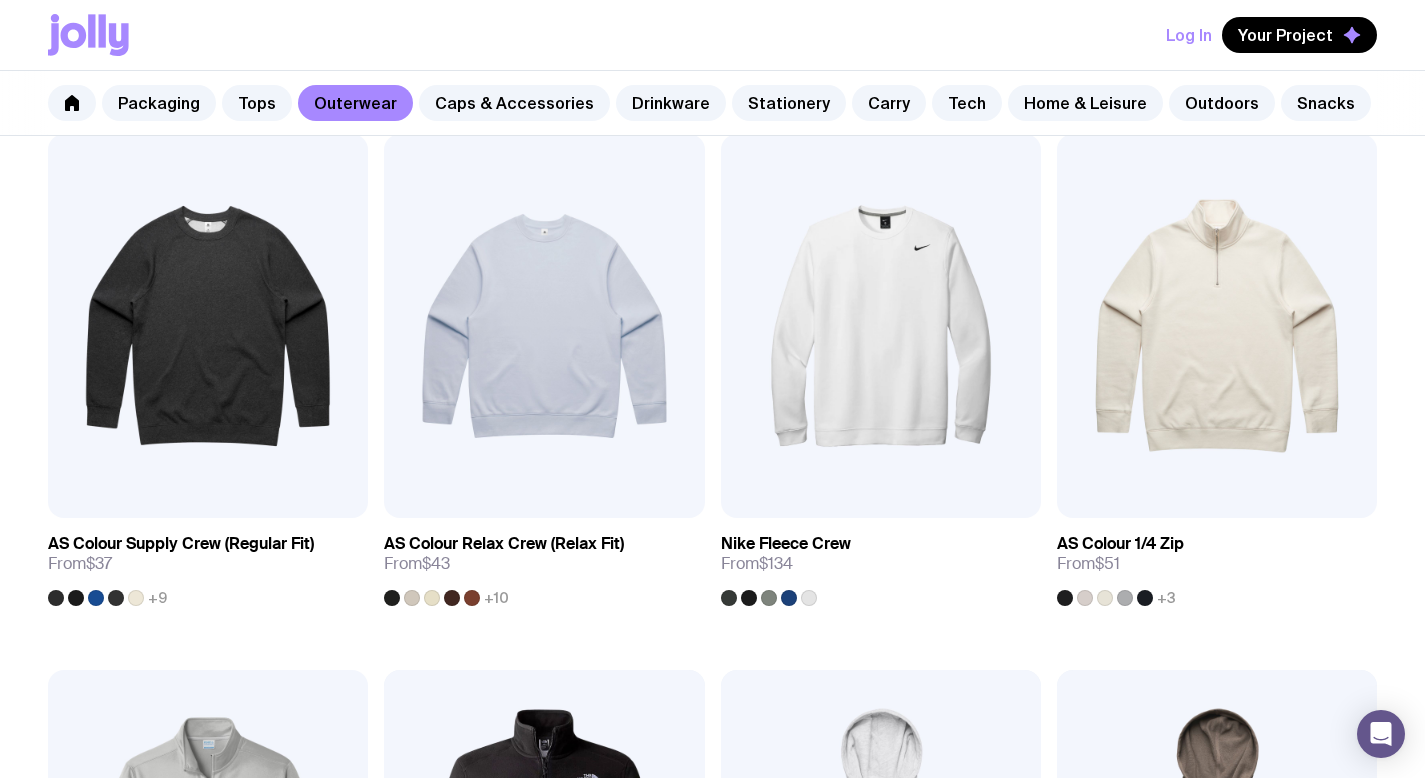 scroll, scrollTop: 347, scrollLeft: 0, axis: vertical 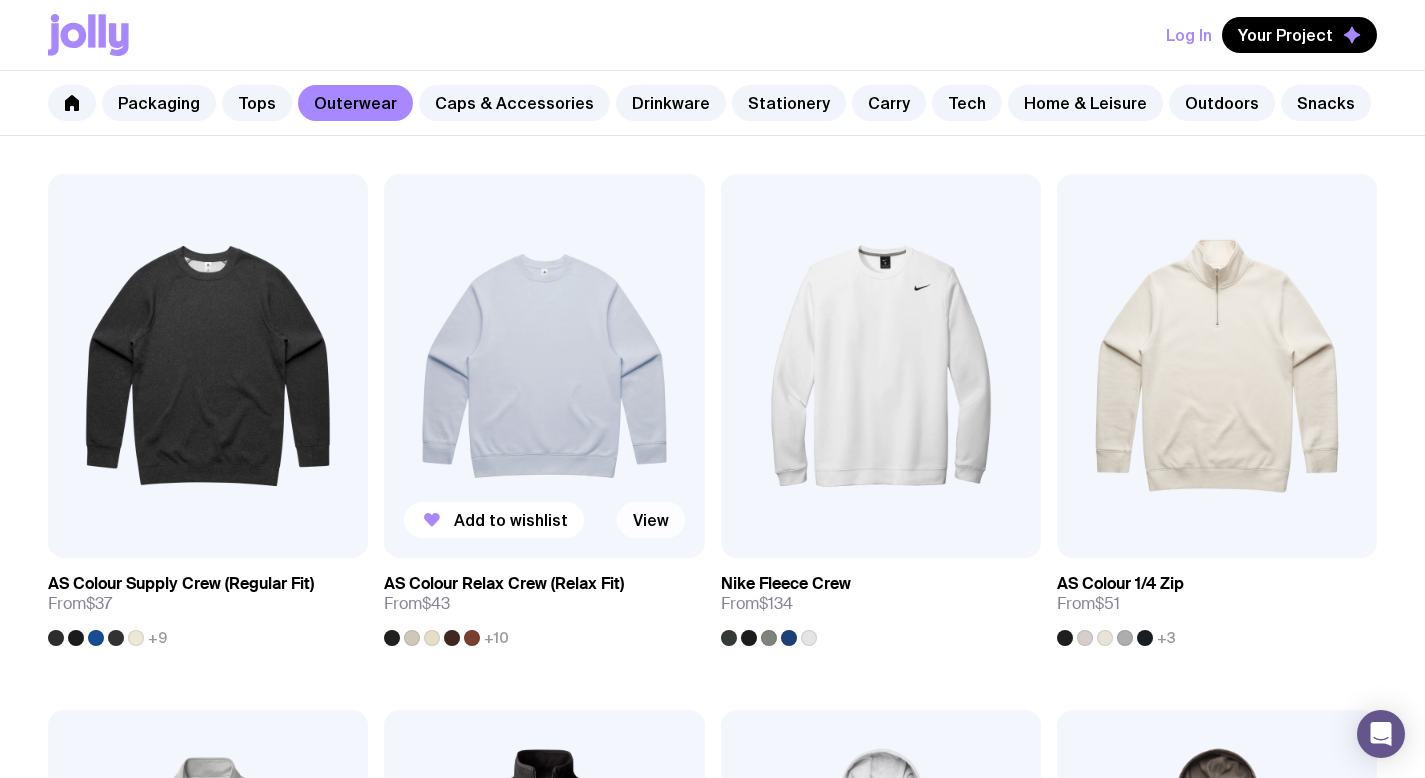 click on "View" at bounding box center [651, 520] 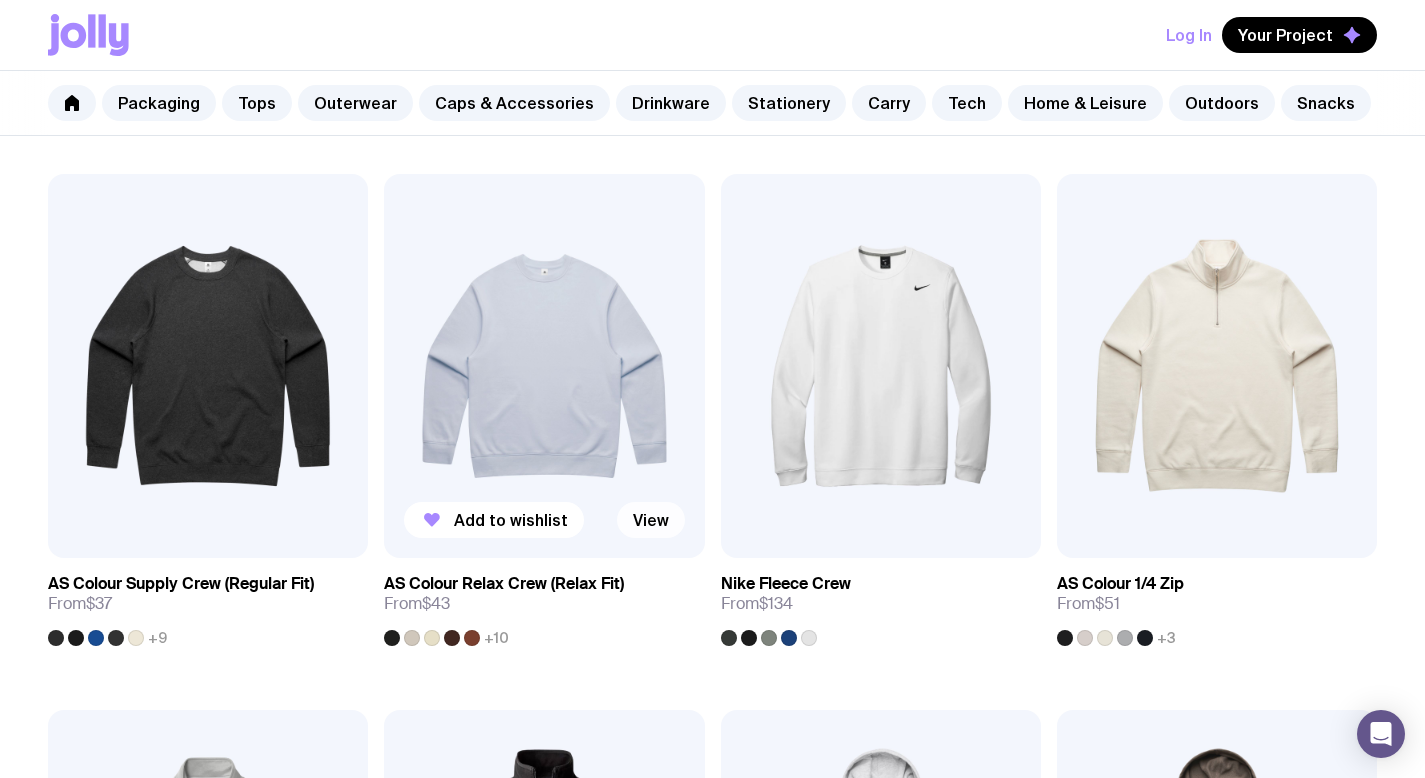 scroll, scrollTop: 0, scrollLeft: 0, axis: both 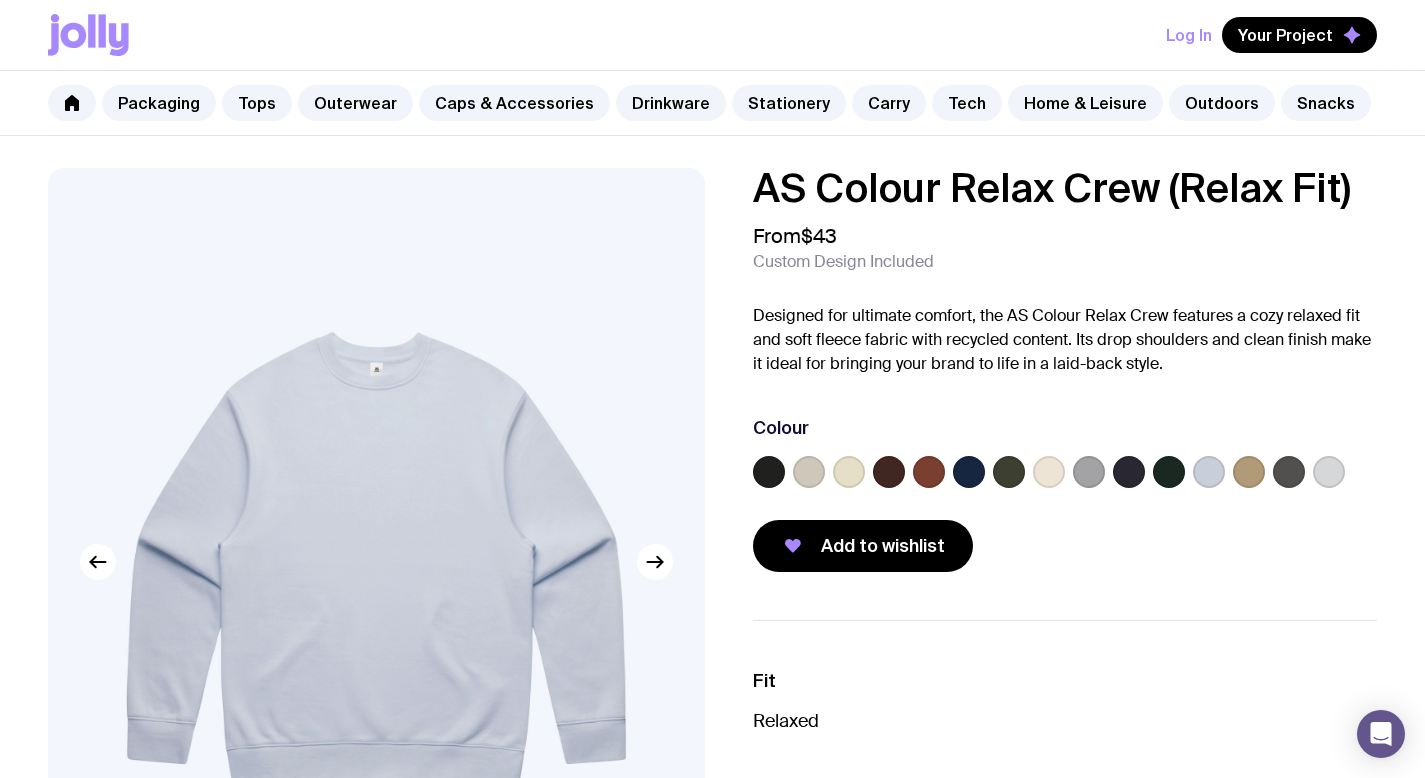 click 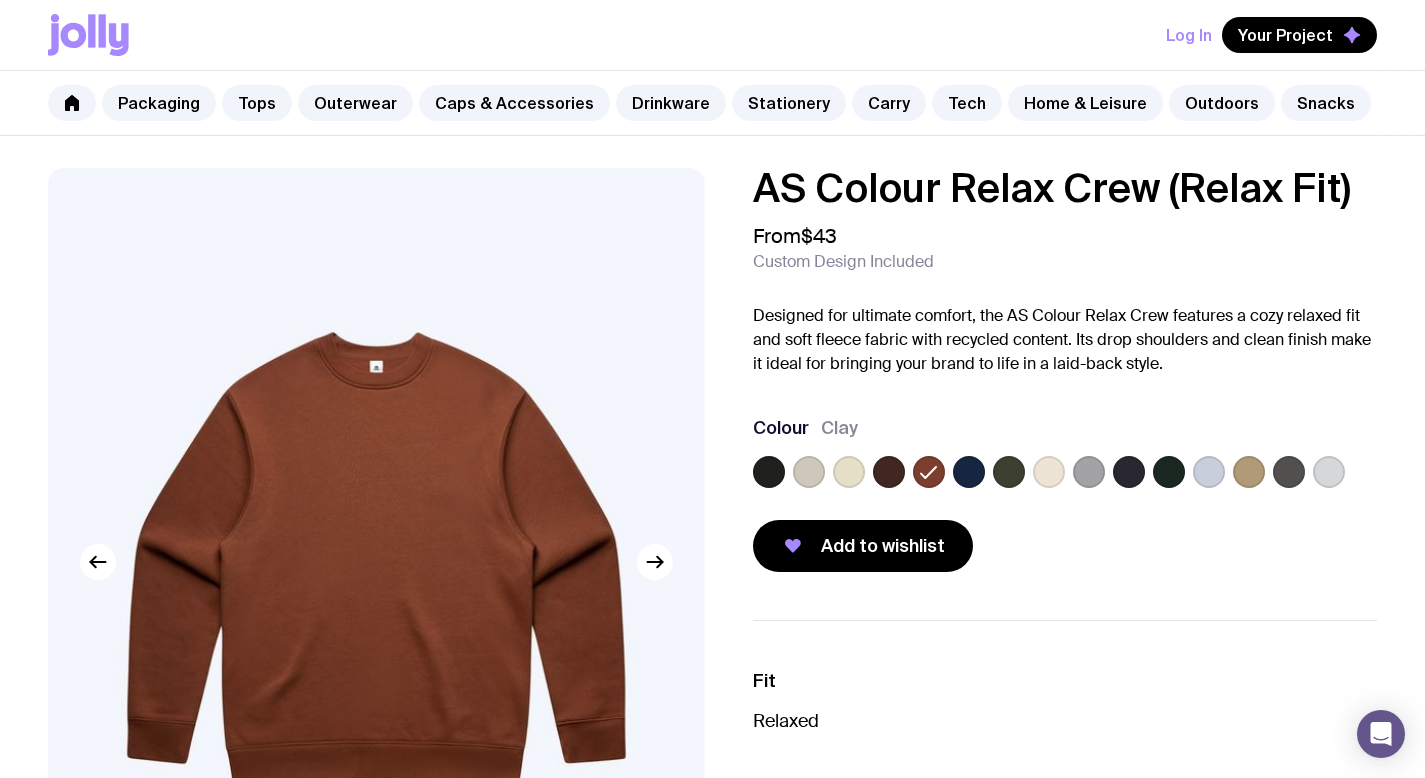 click 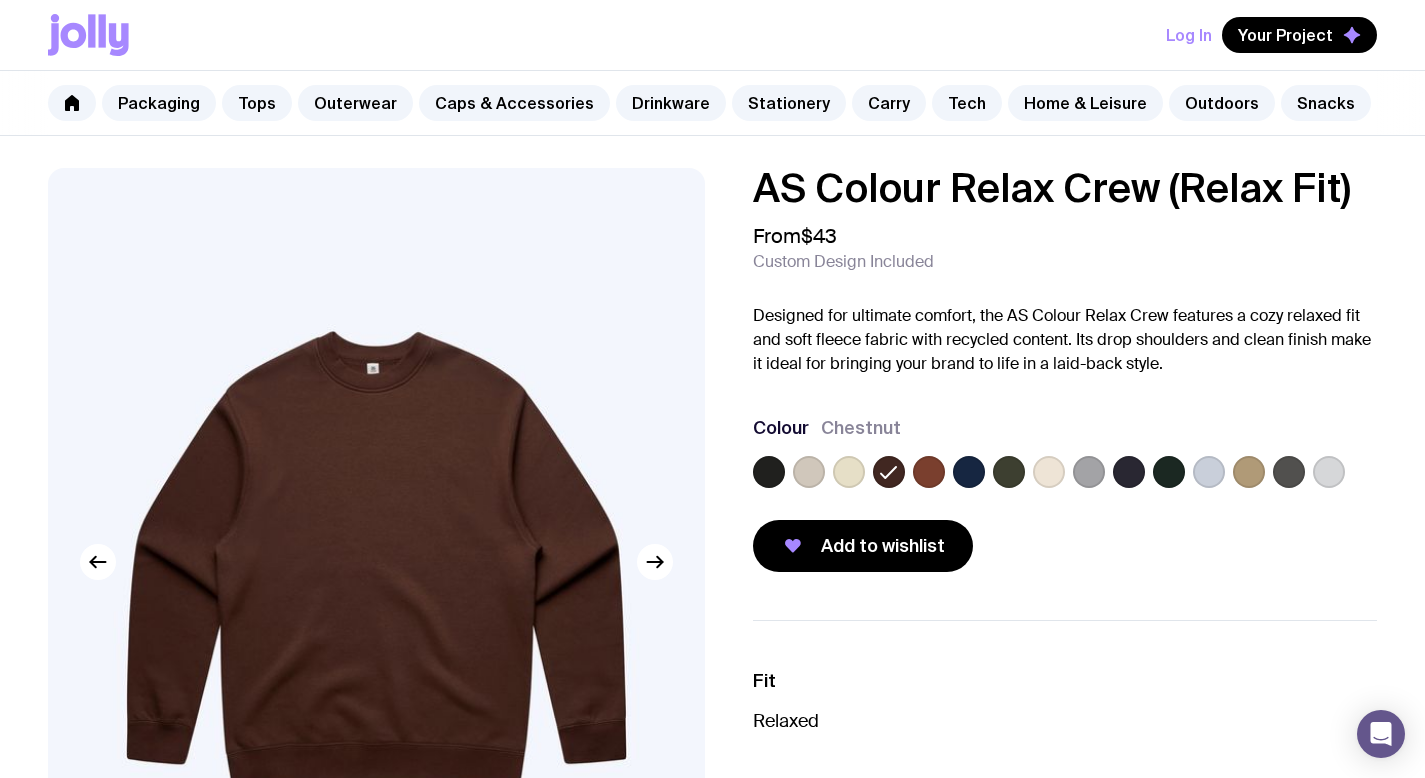 click 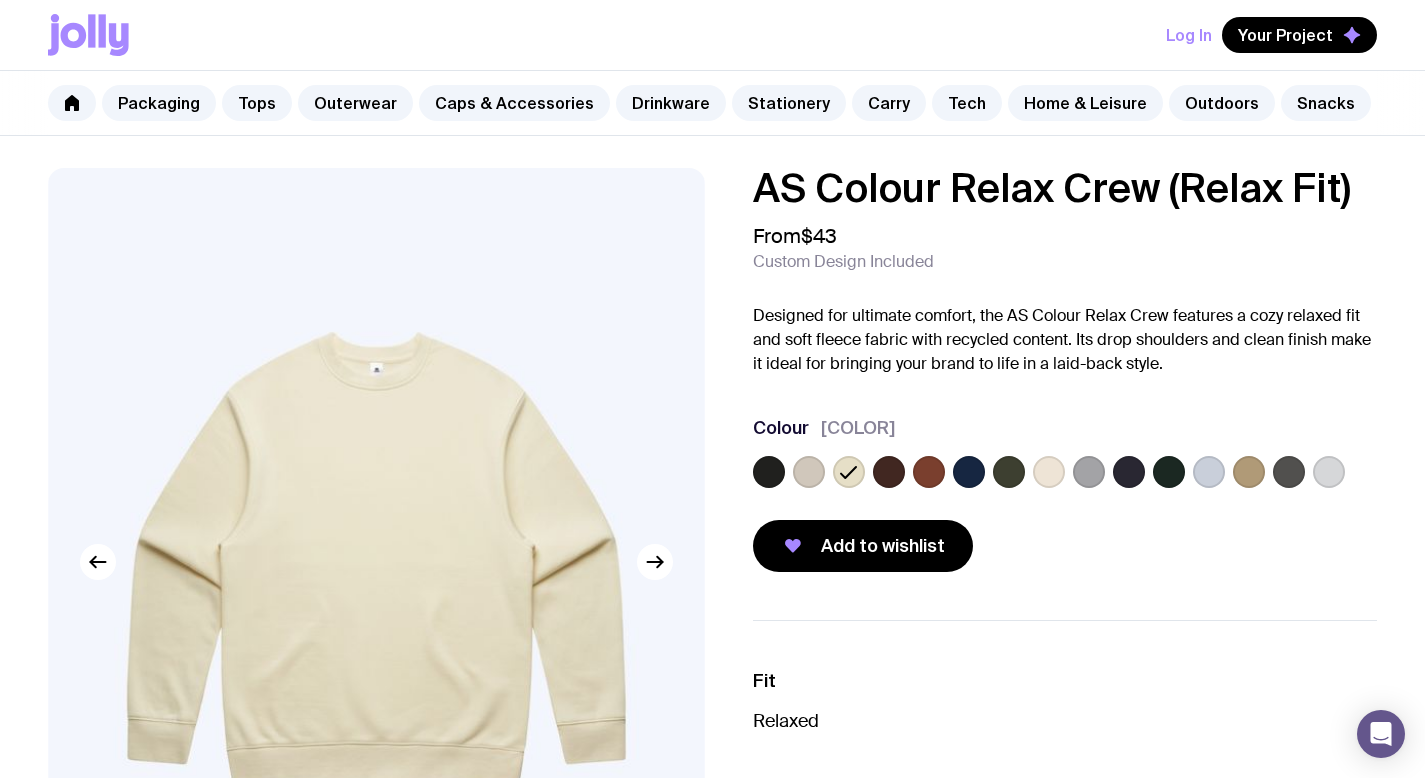 click 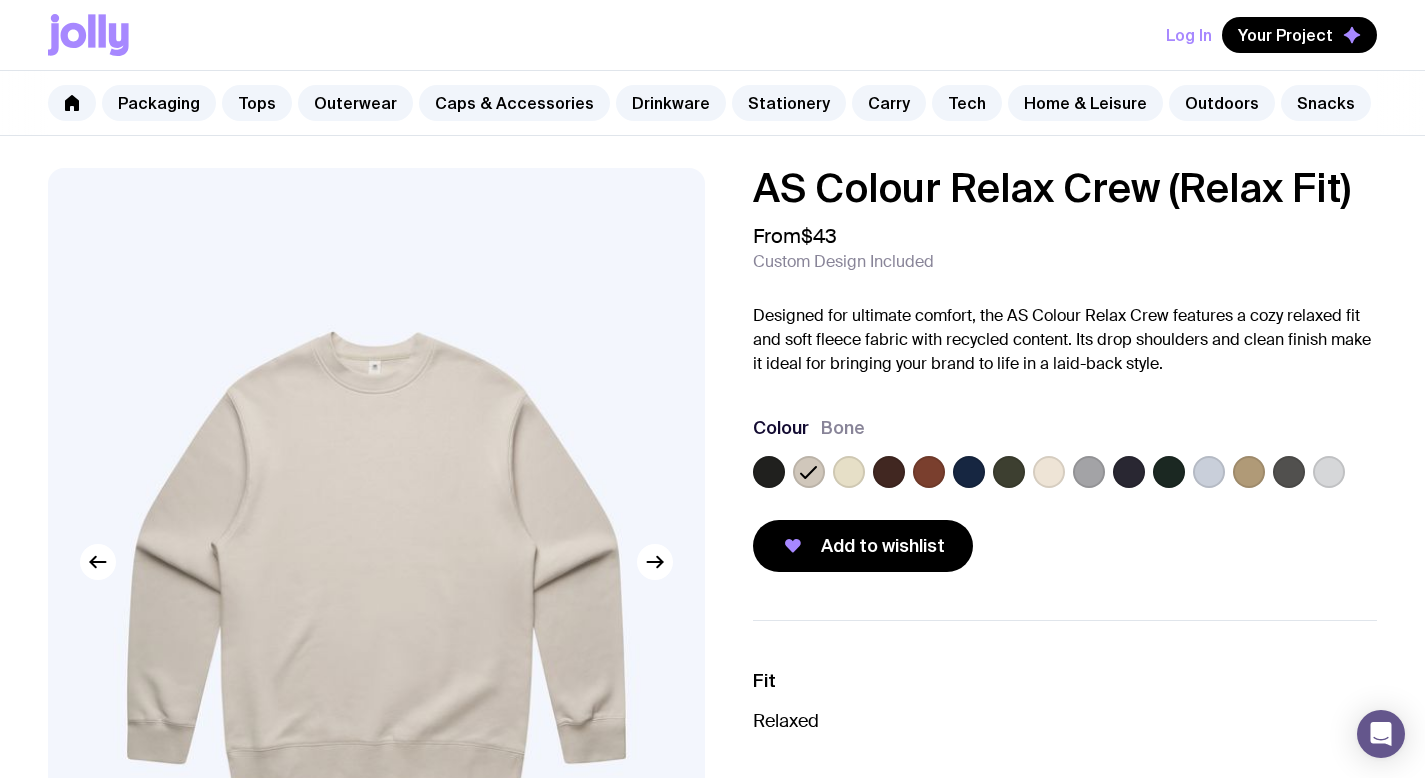 click 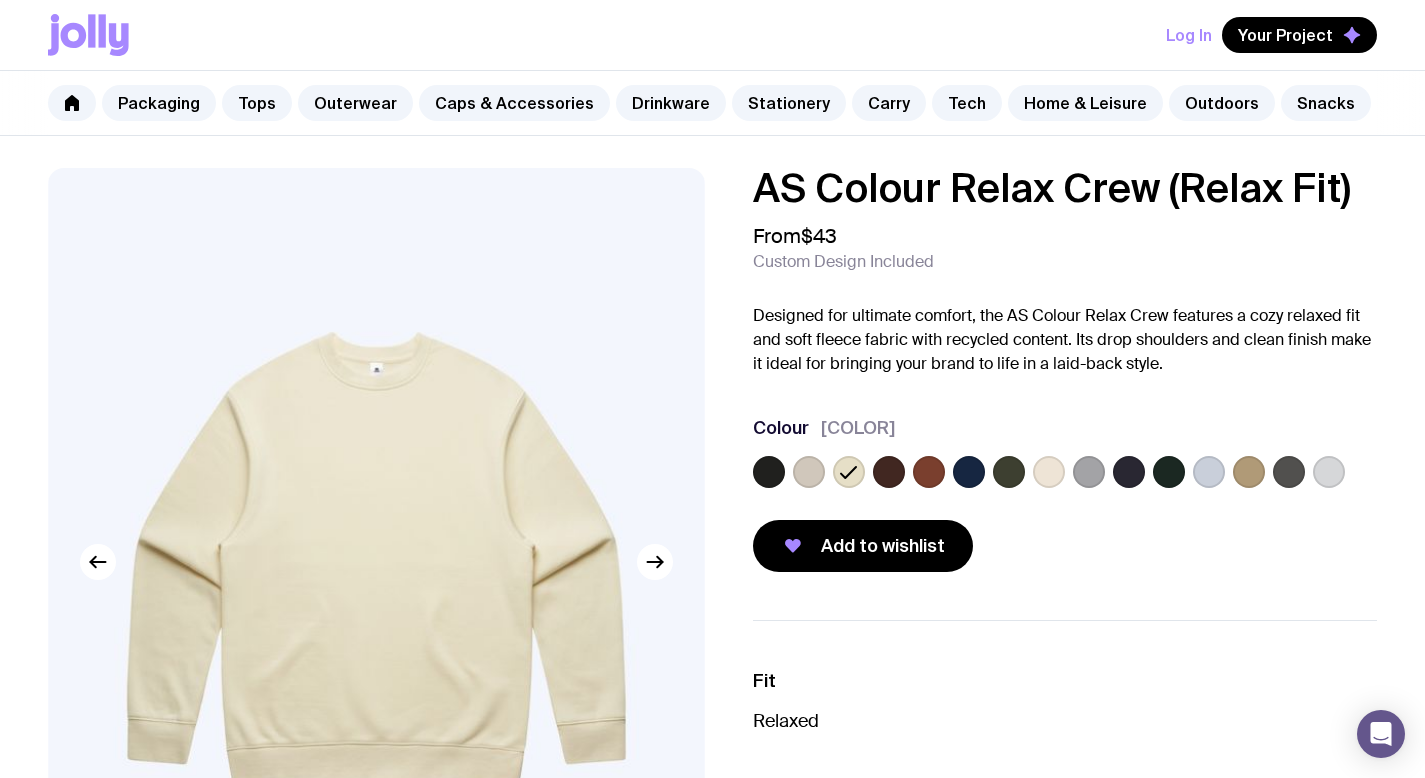 click 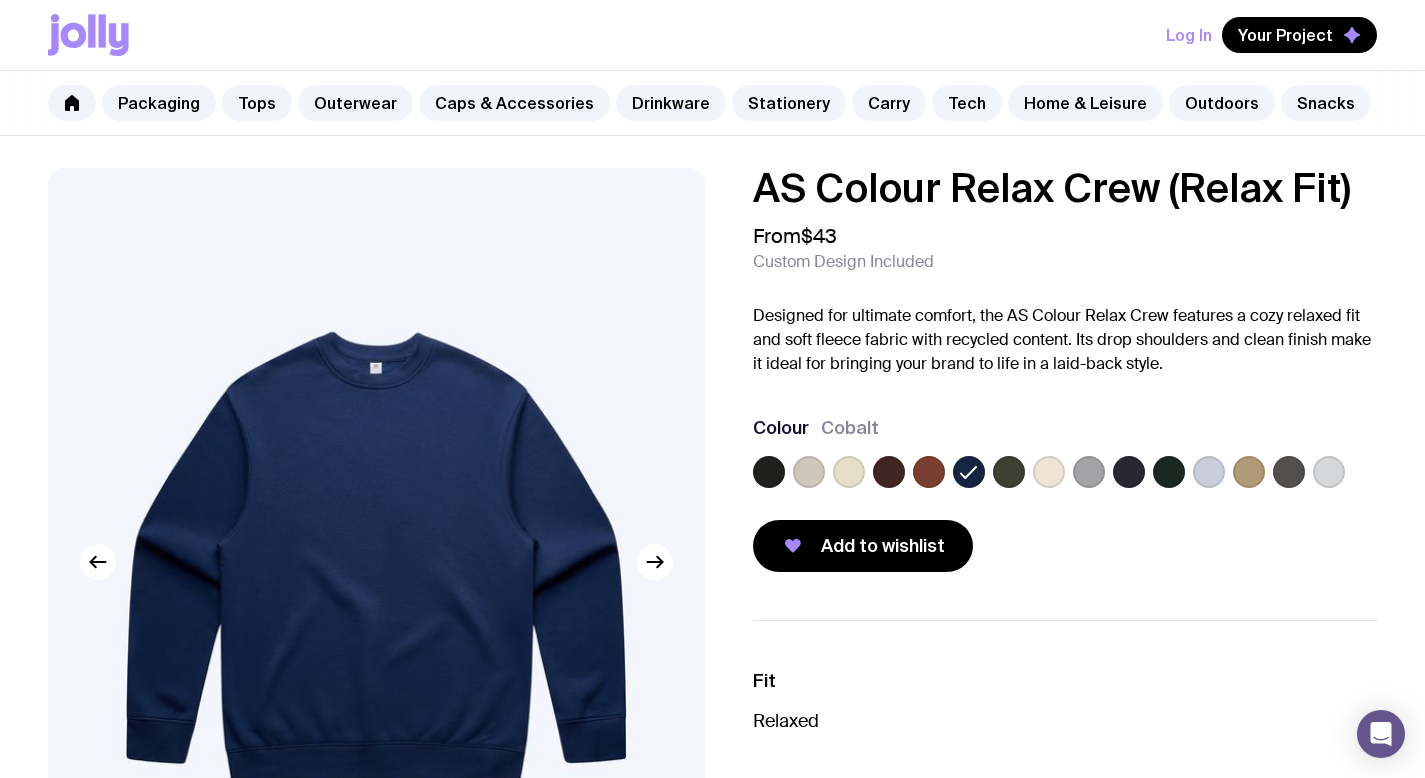 click 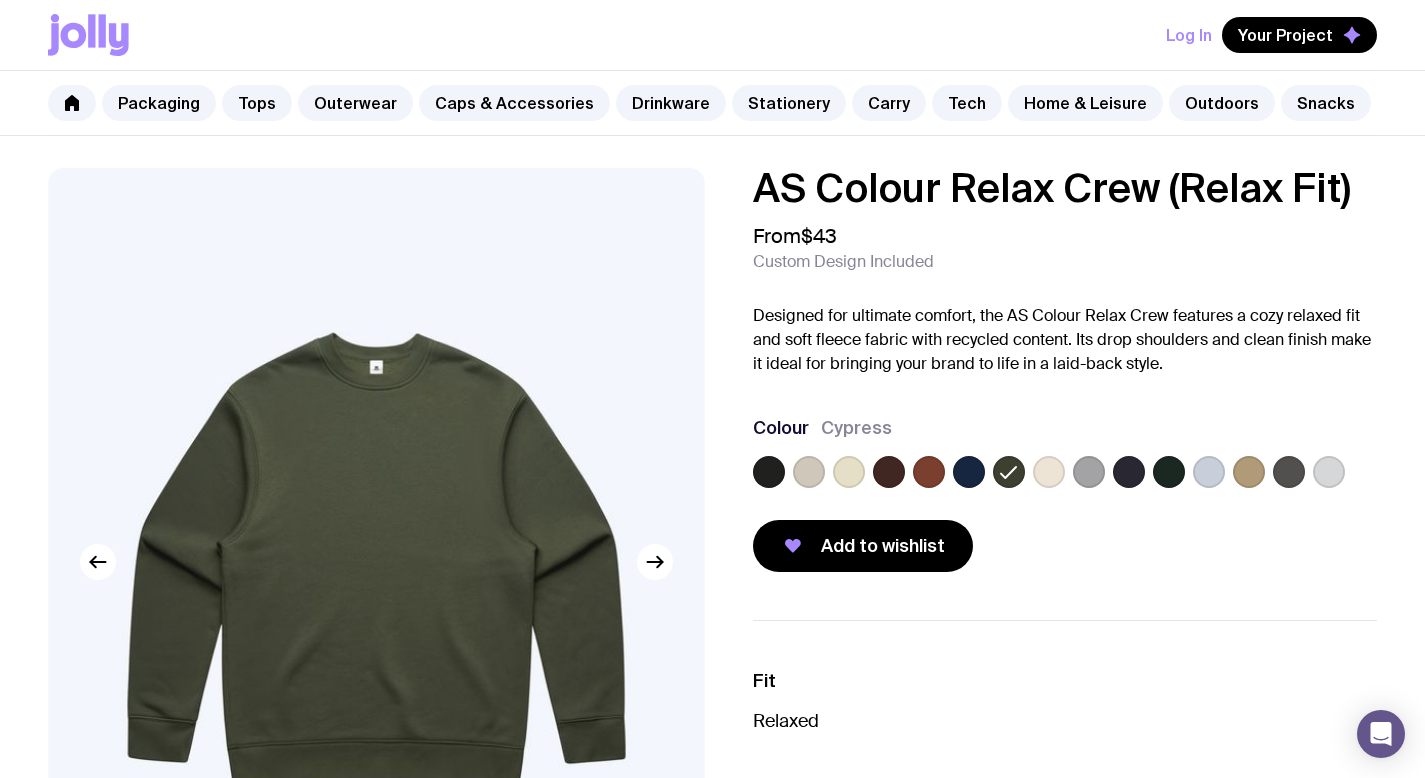 click 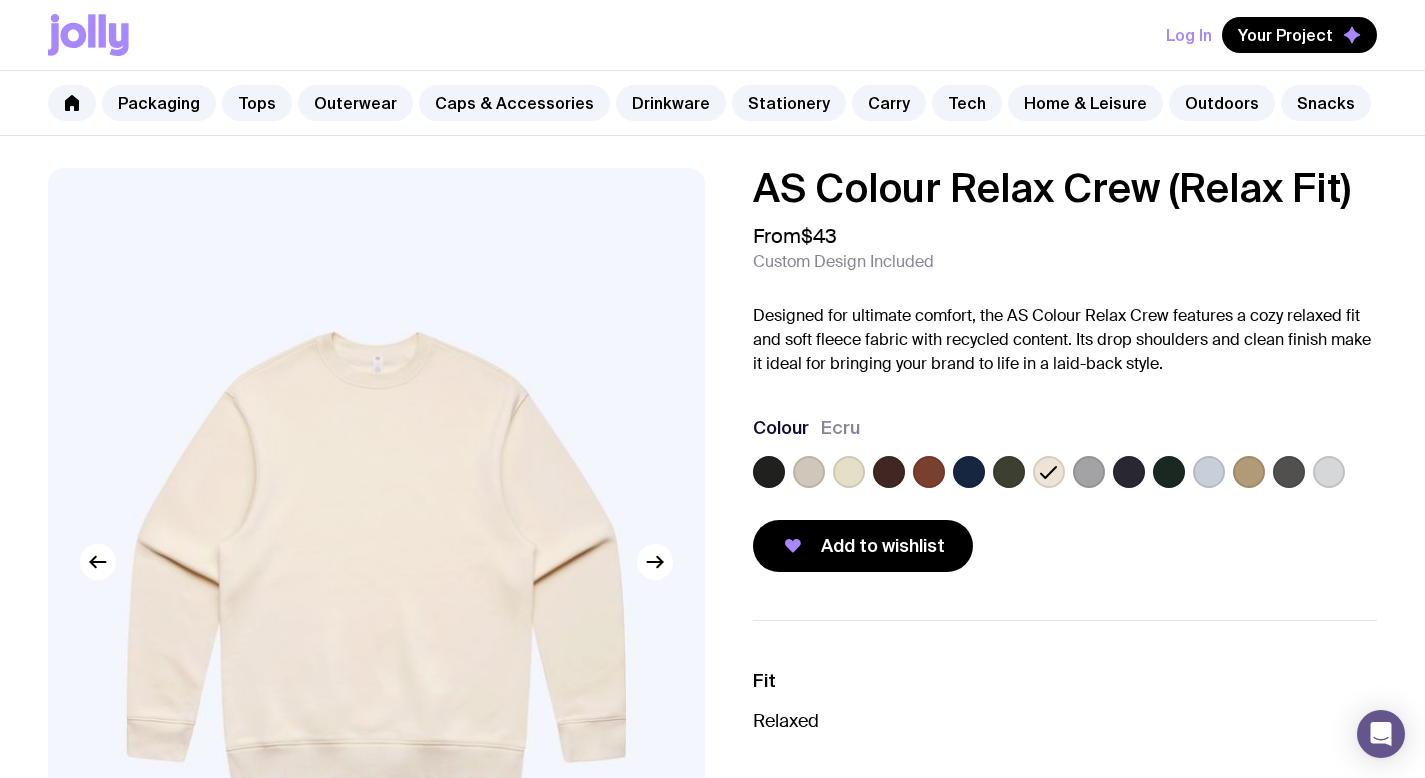 click 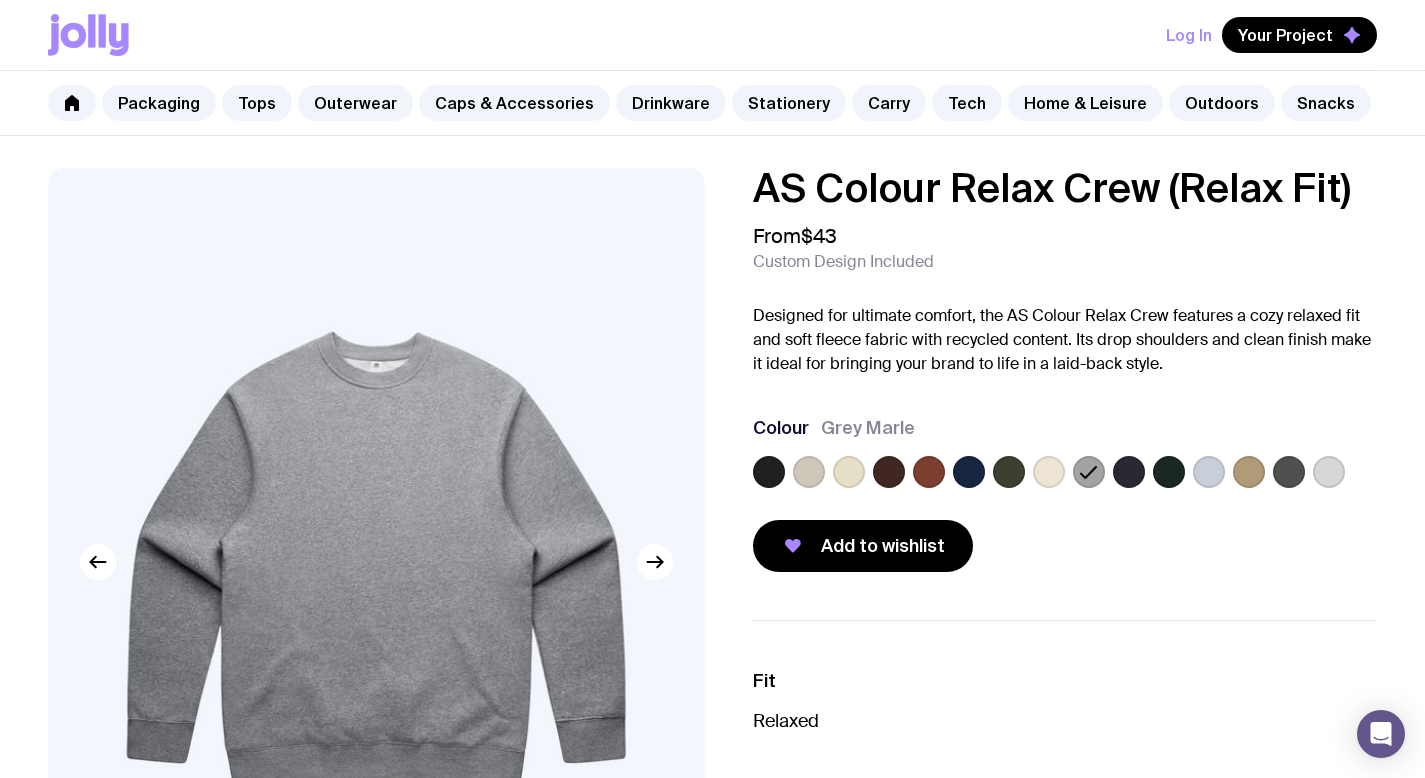 click 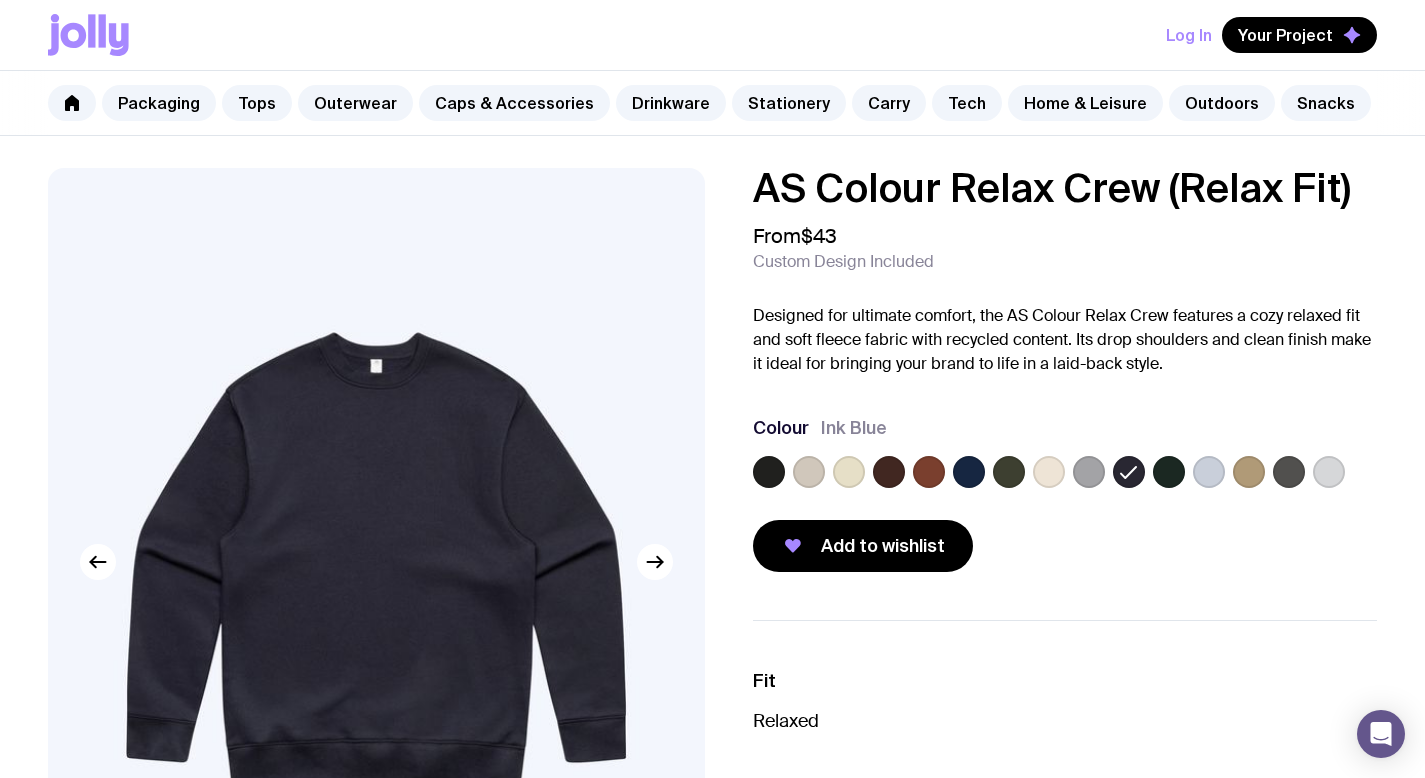 click 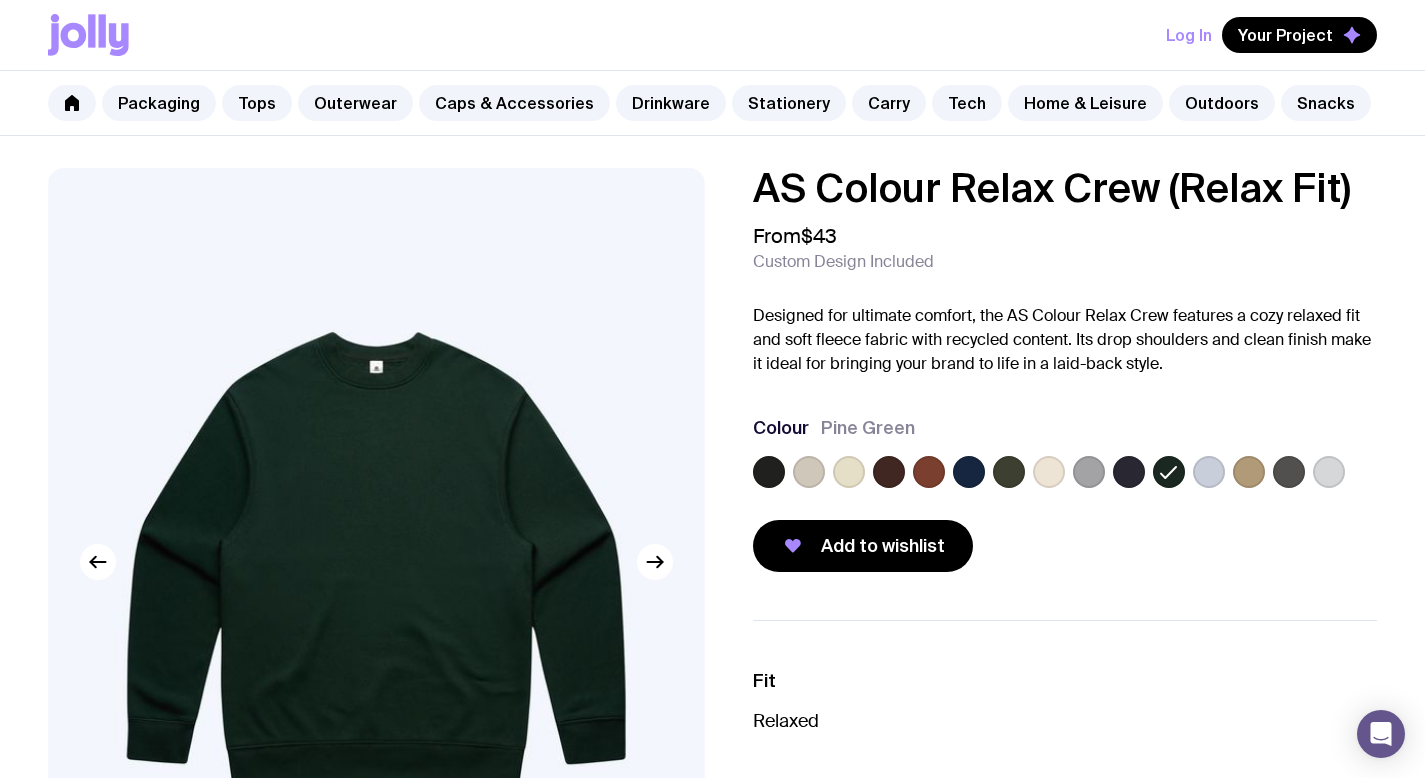 click 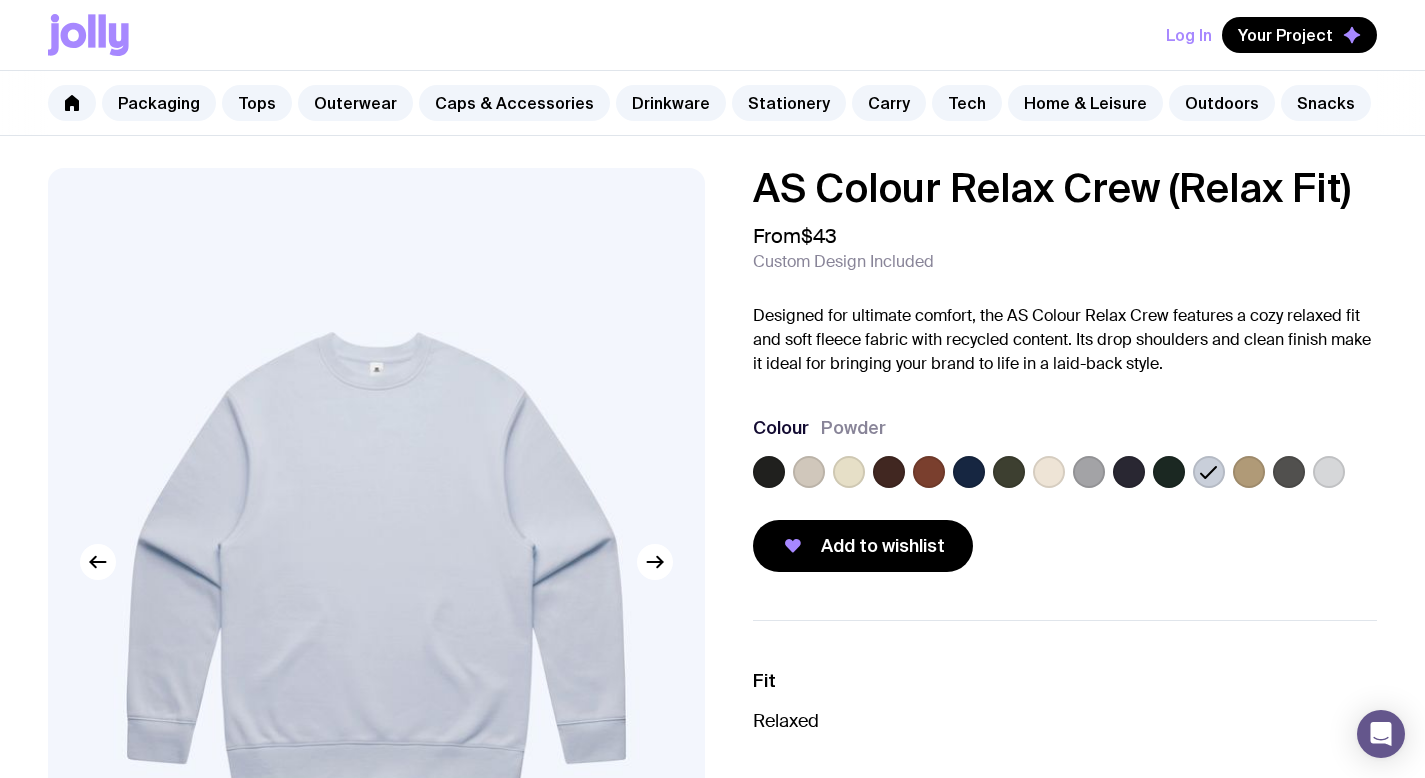 click 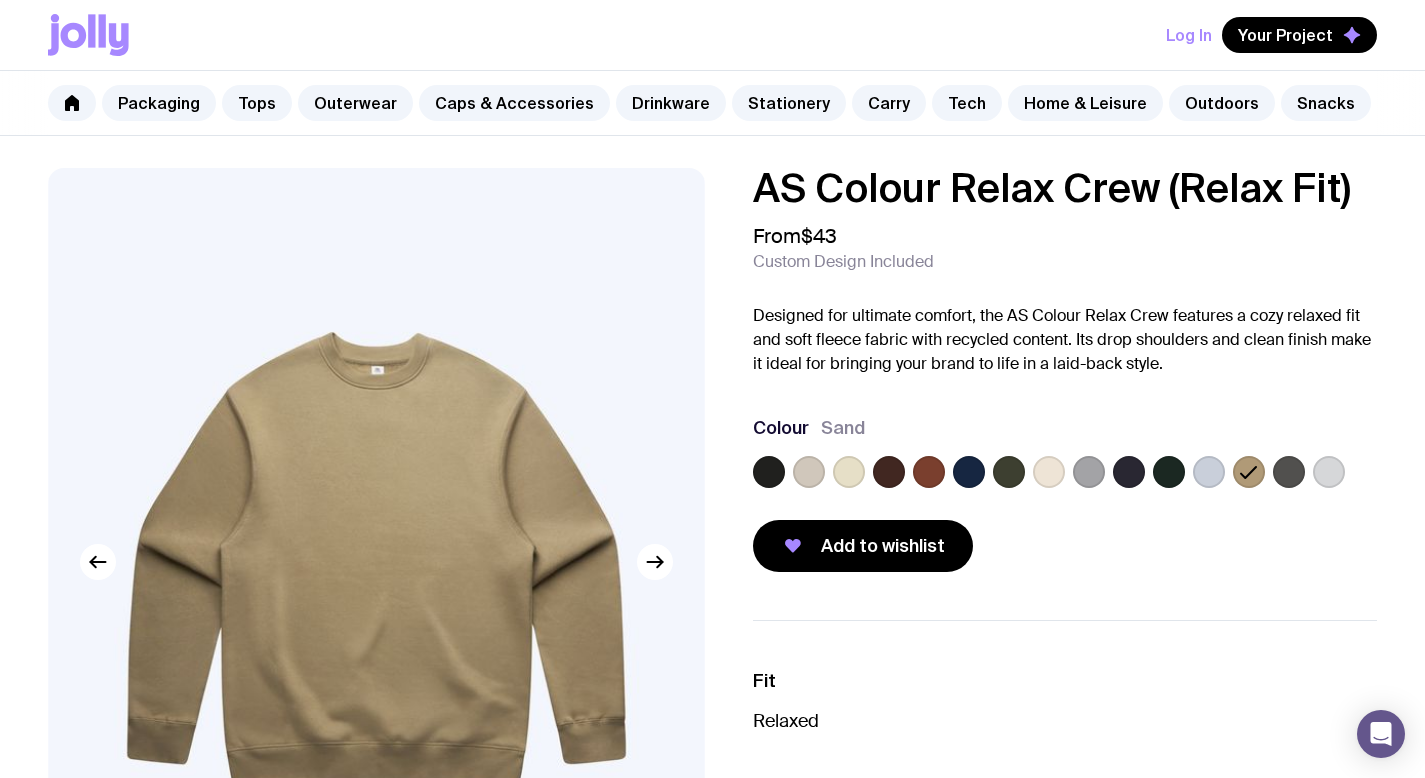 click 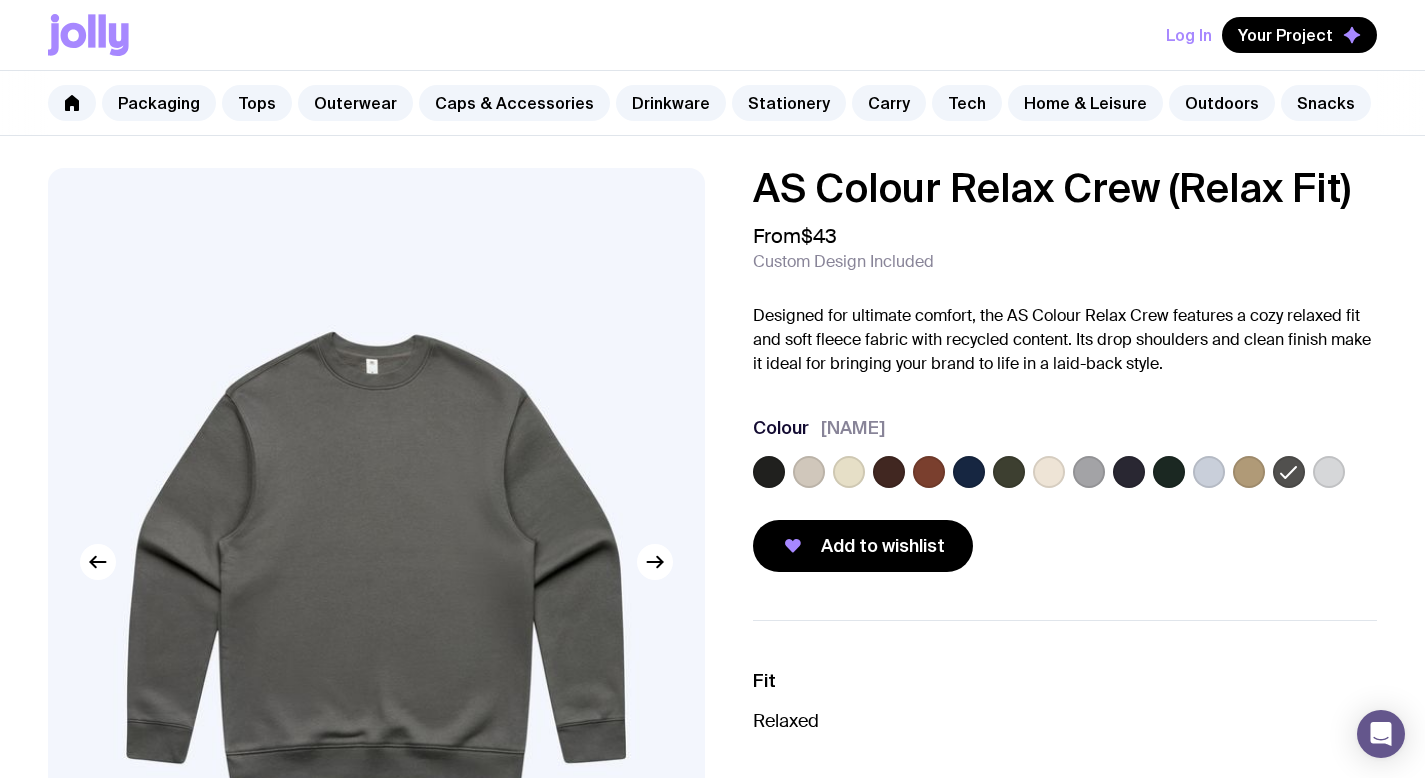 click 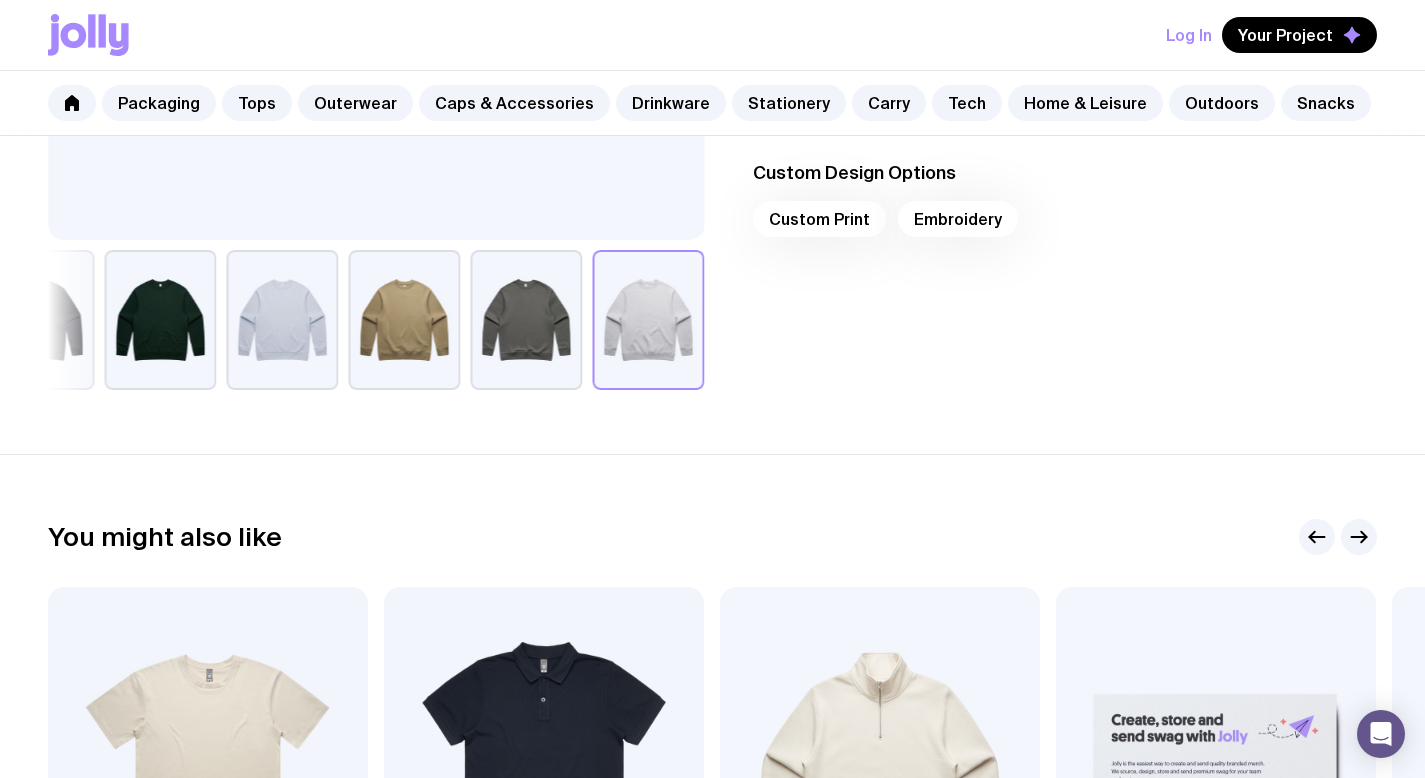 scroll, scrollTop: 622, scrollLeft: 0, axis: vertical 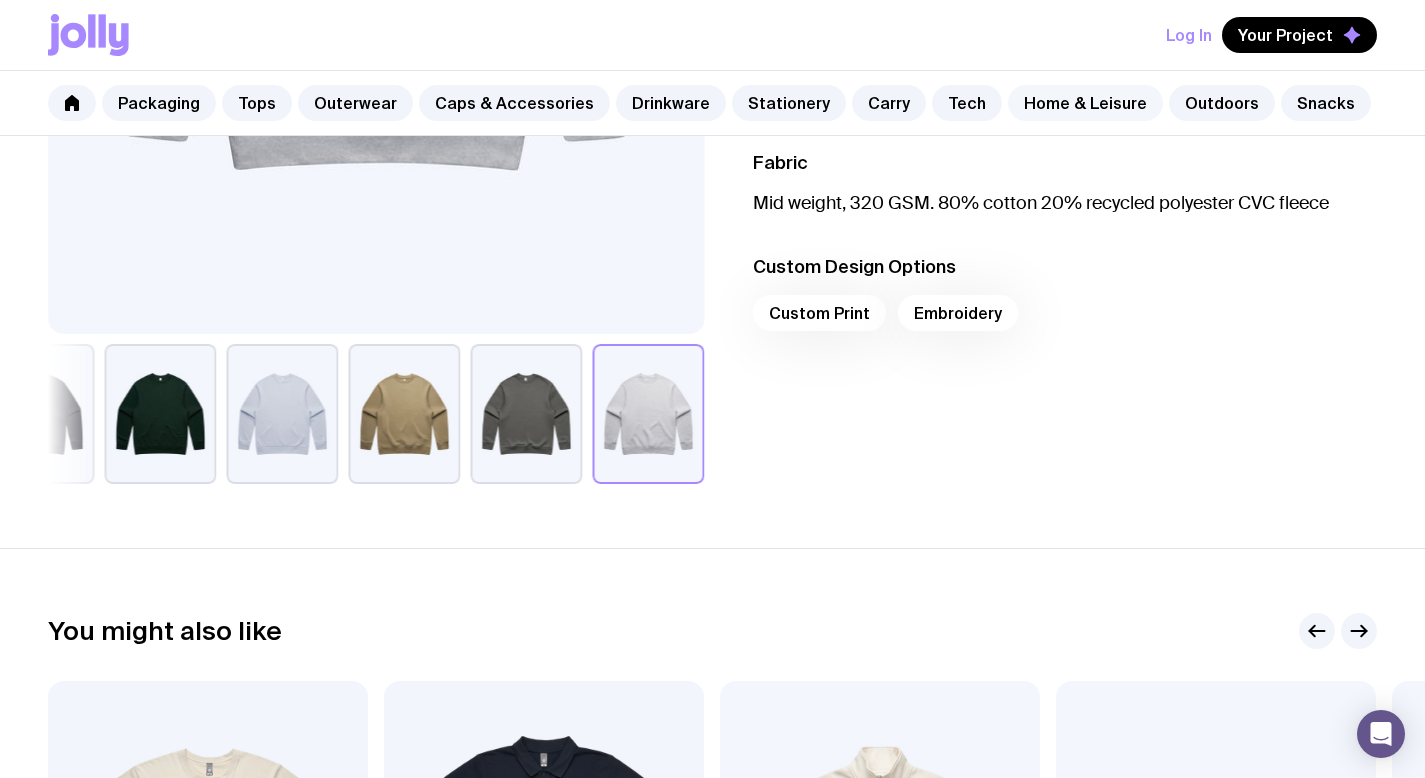 click on "Home & Leisure" 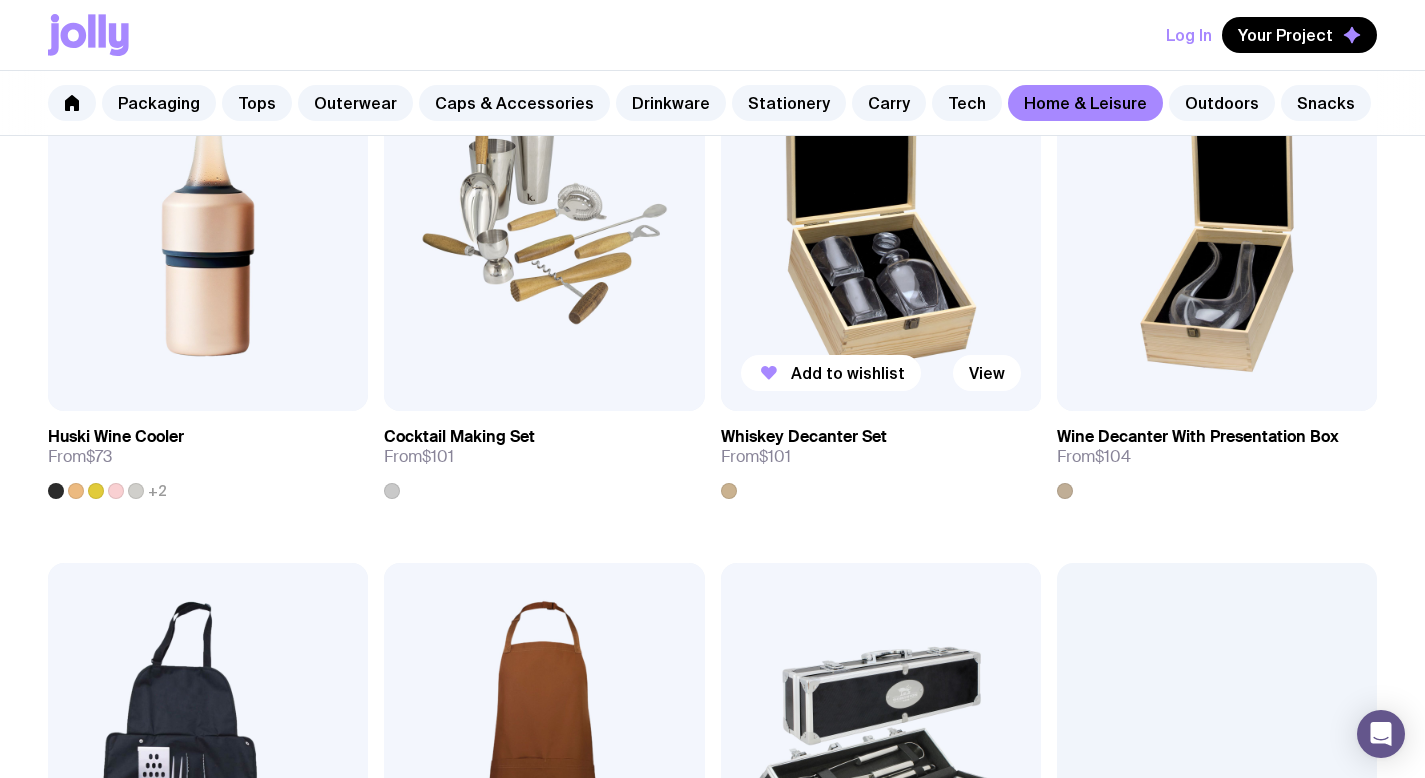 scroll, scrollTop: 938, scrollLeft: 0, axis: vertical 